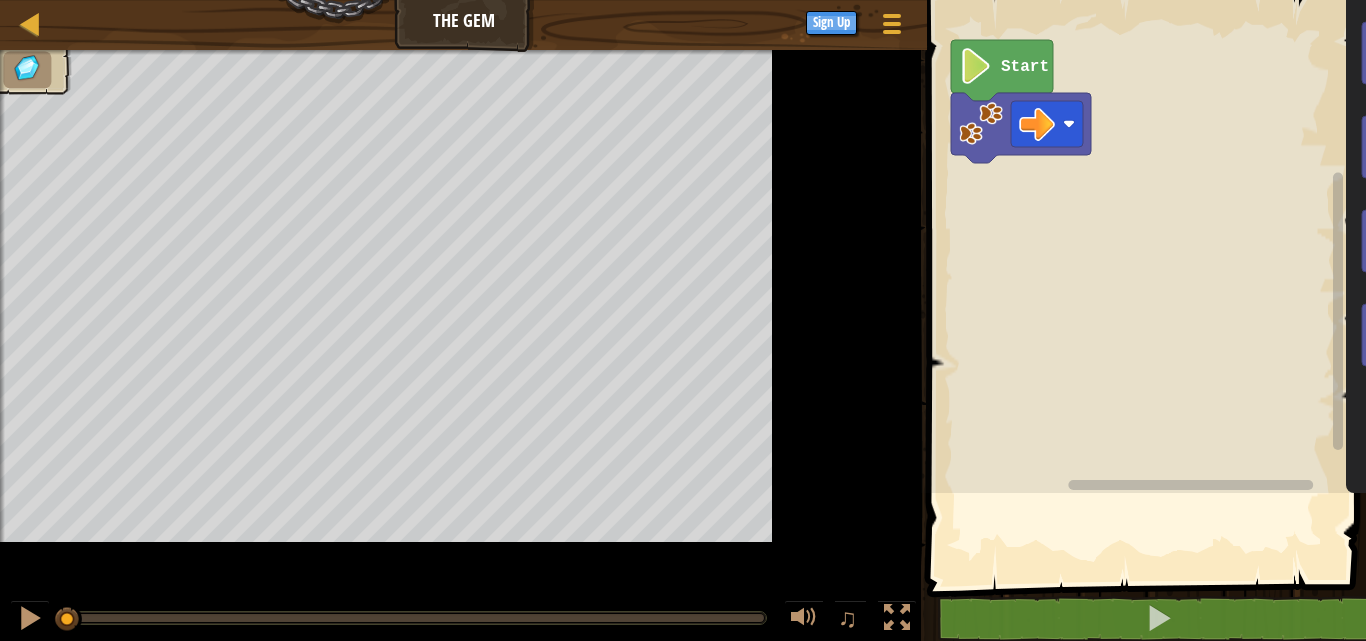 scroll, scrollTop: 0, scrollLeft: 0, axis: both 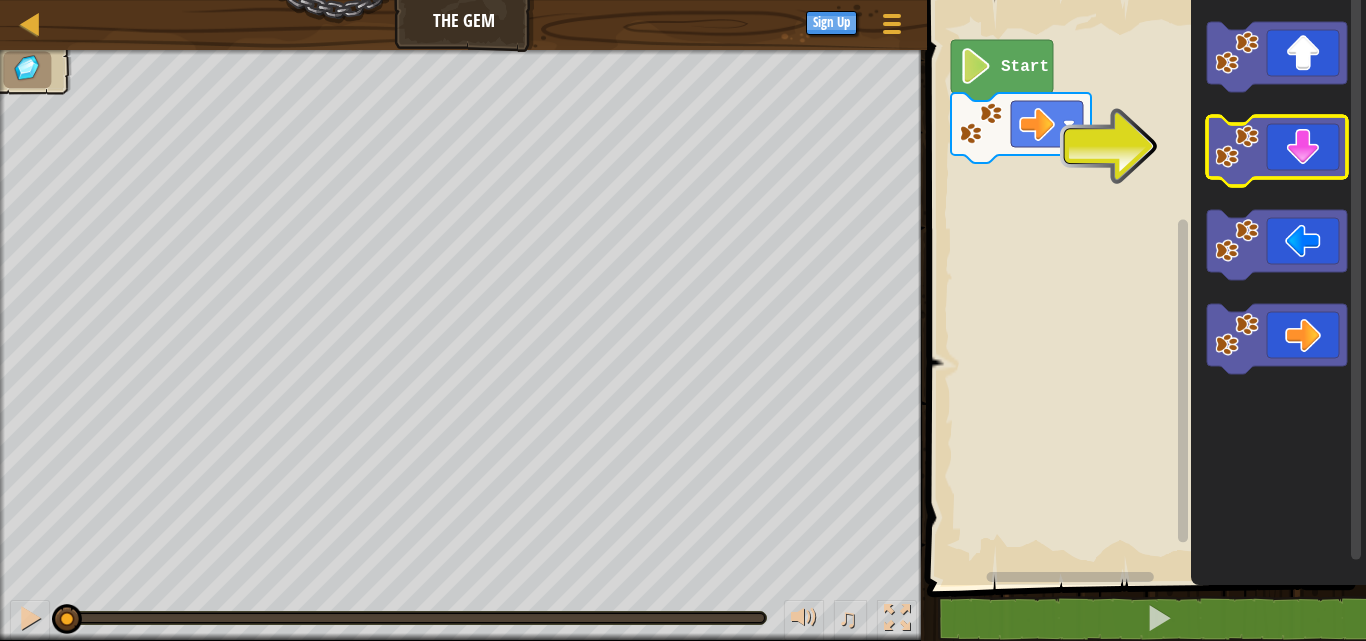 click 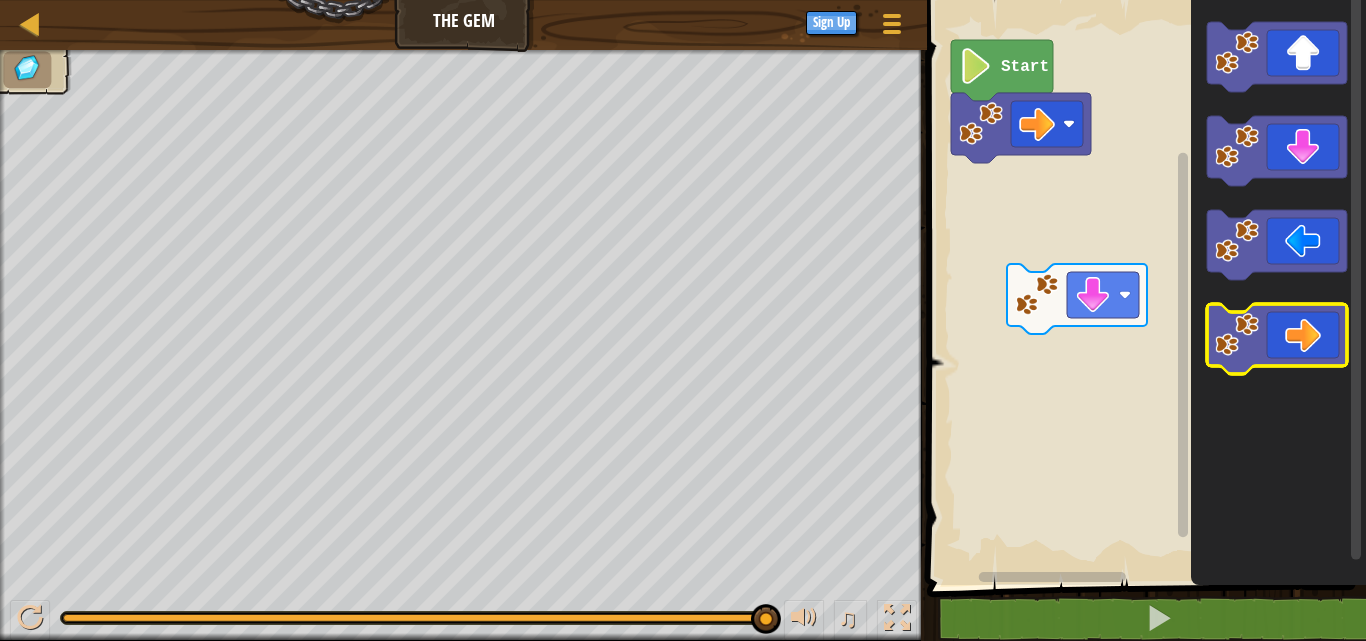 click 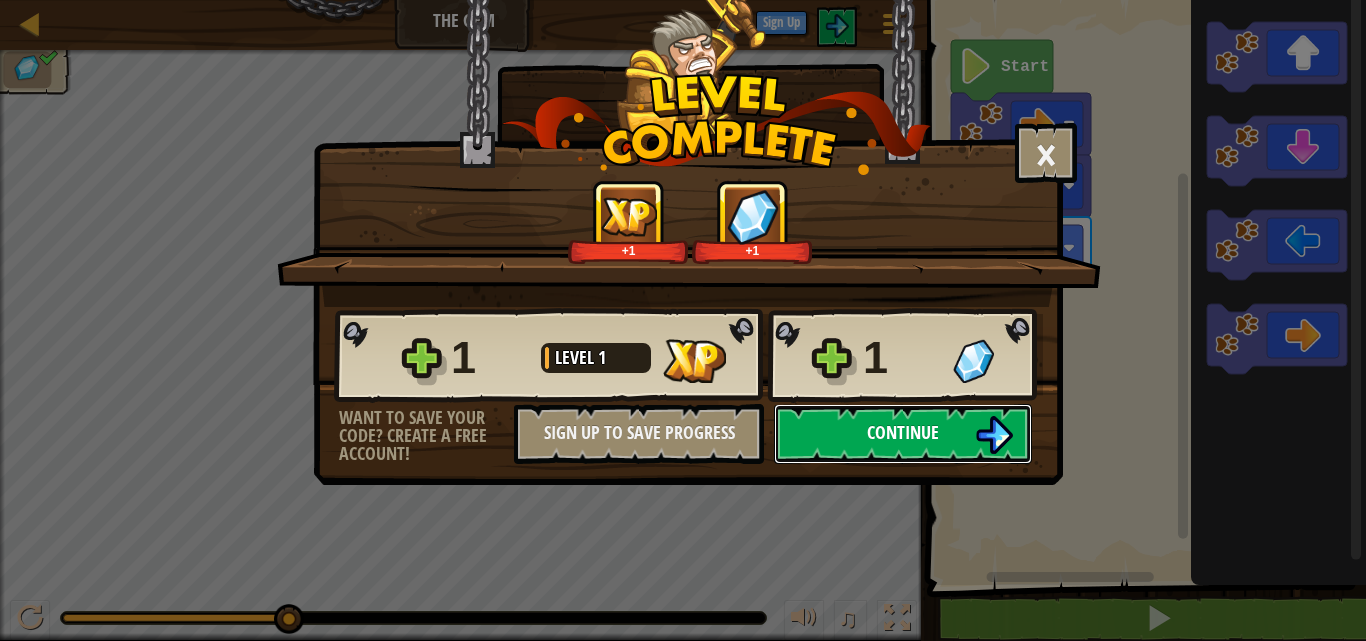click on "Continue" at bounding box center (903, 432) 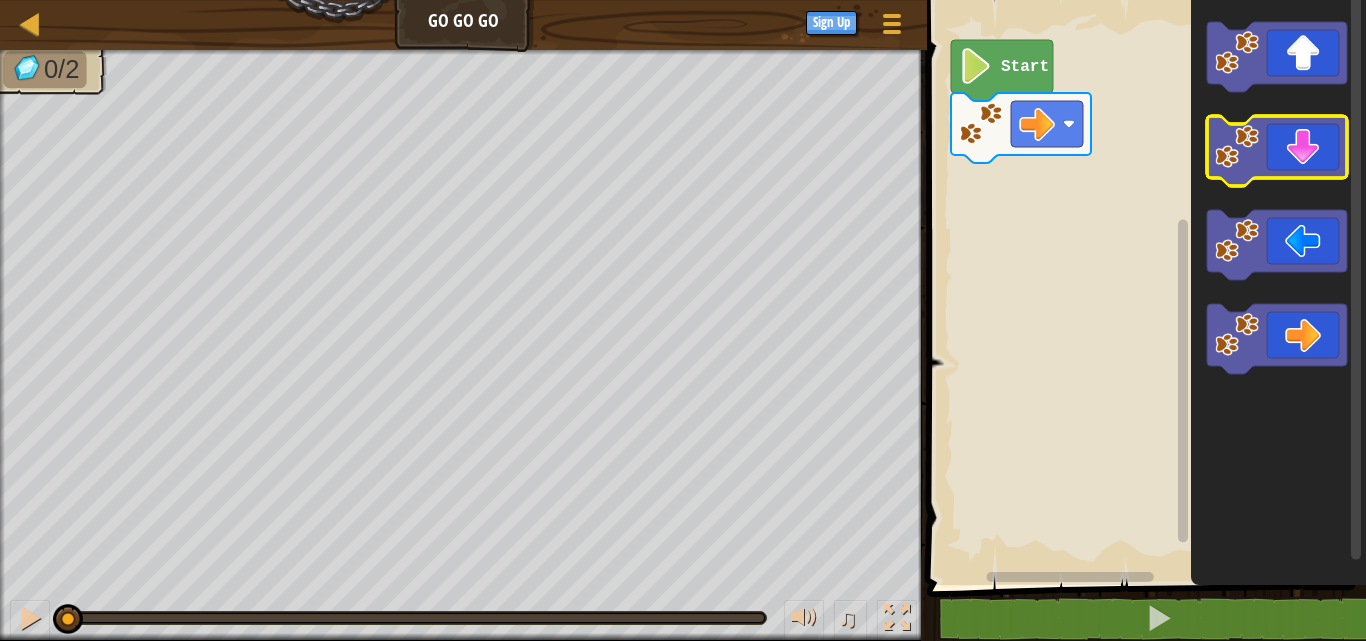 click 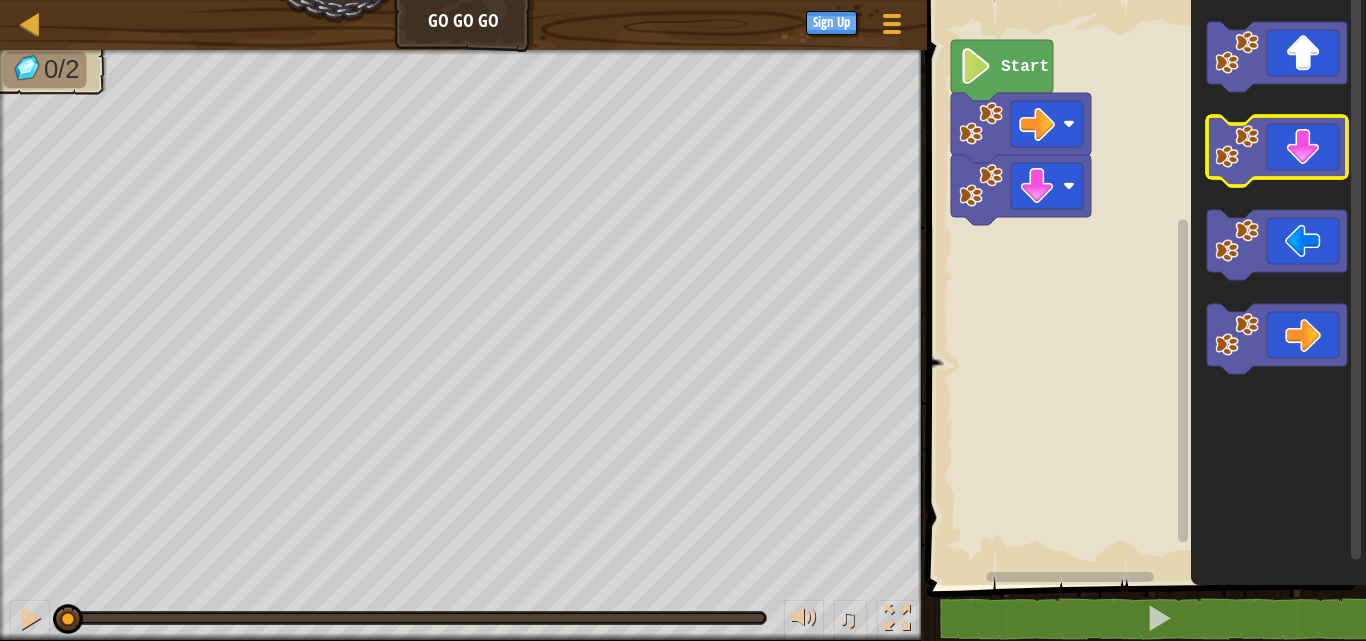click 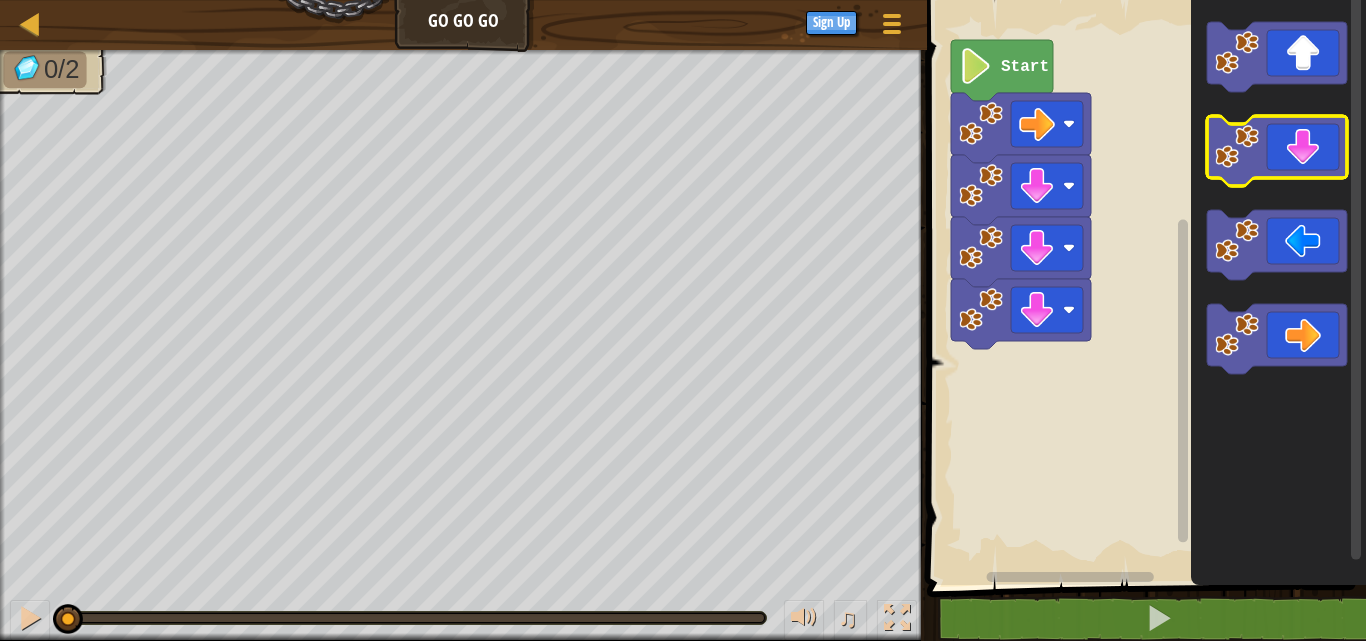 click 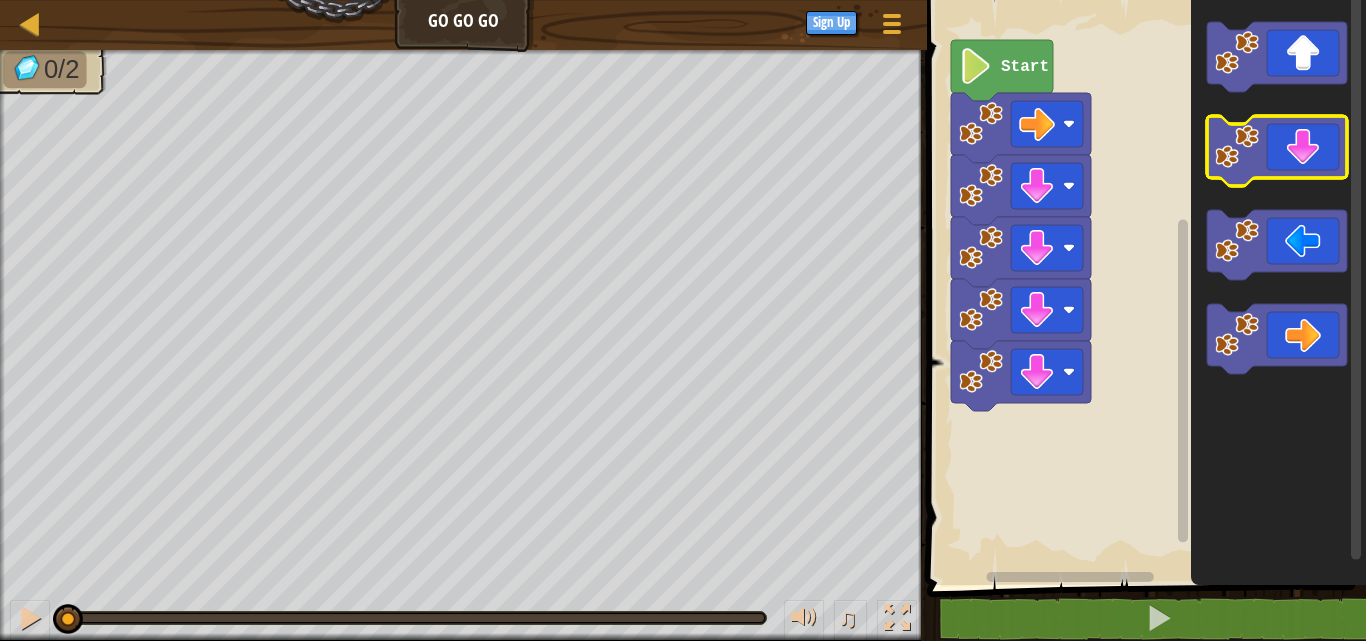 click 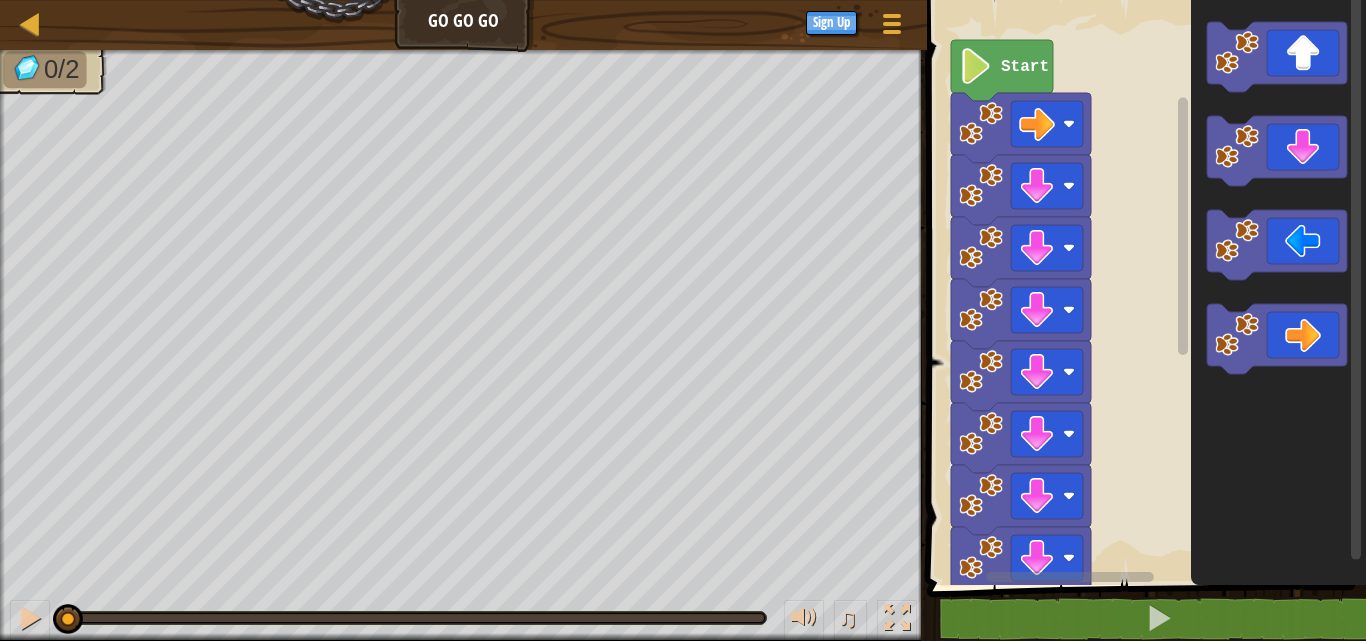click on "Start" at bounding box center (1143, 287) 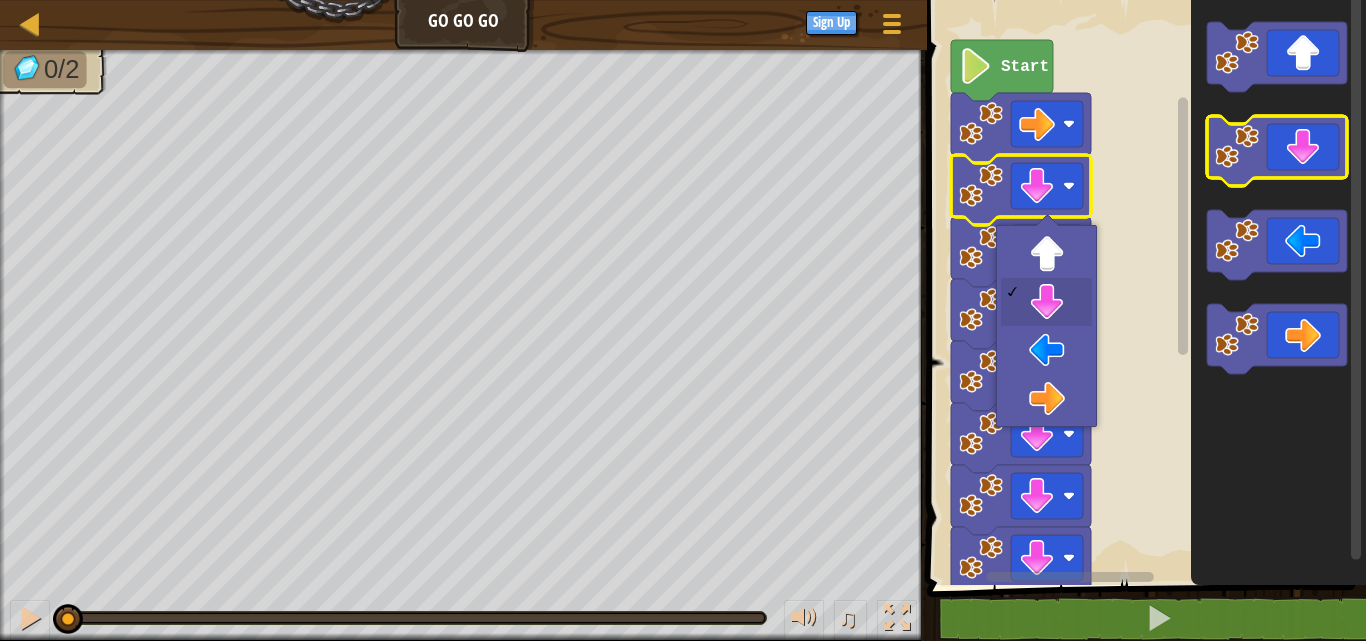 click 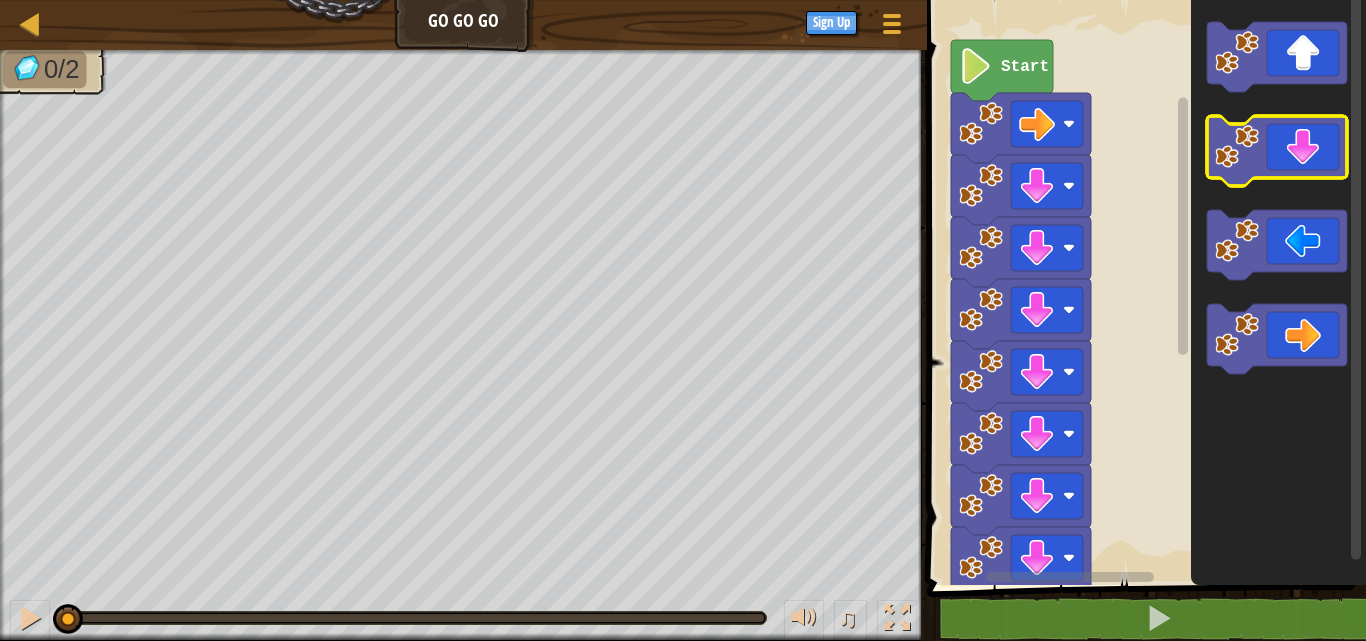 click 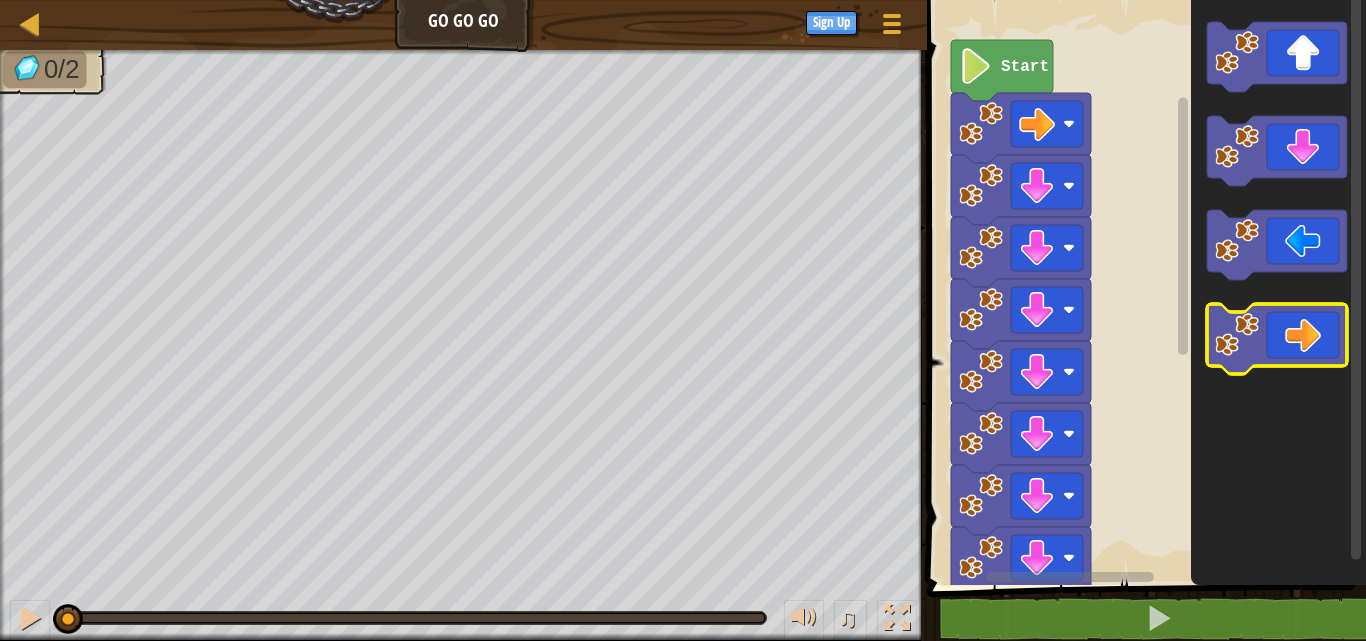 click 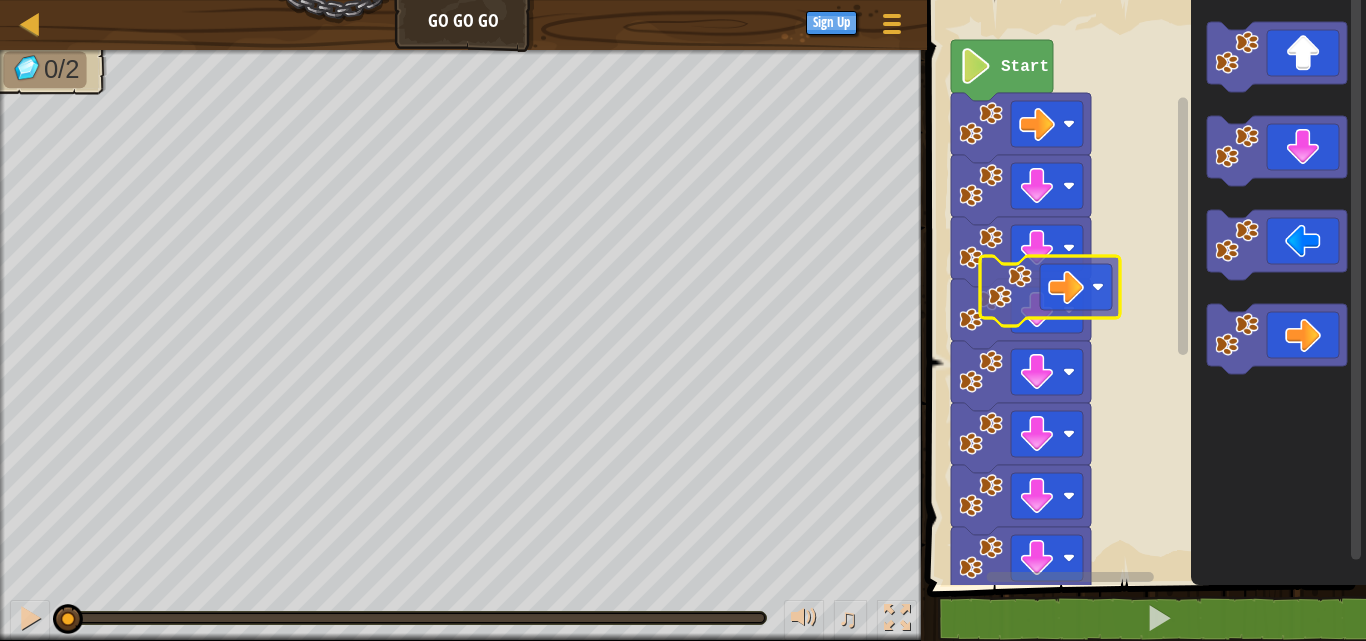 click on "Start" at bounding box center [1143, 287] 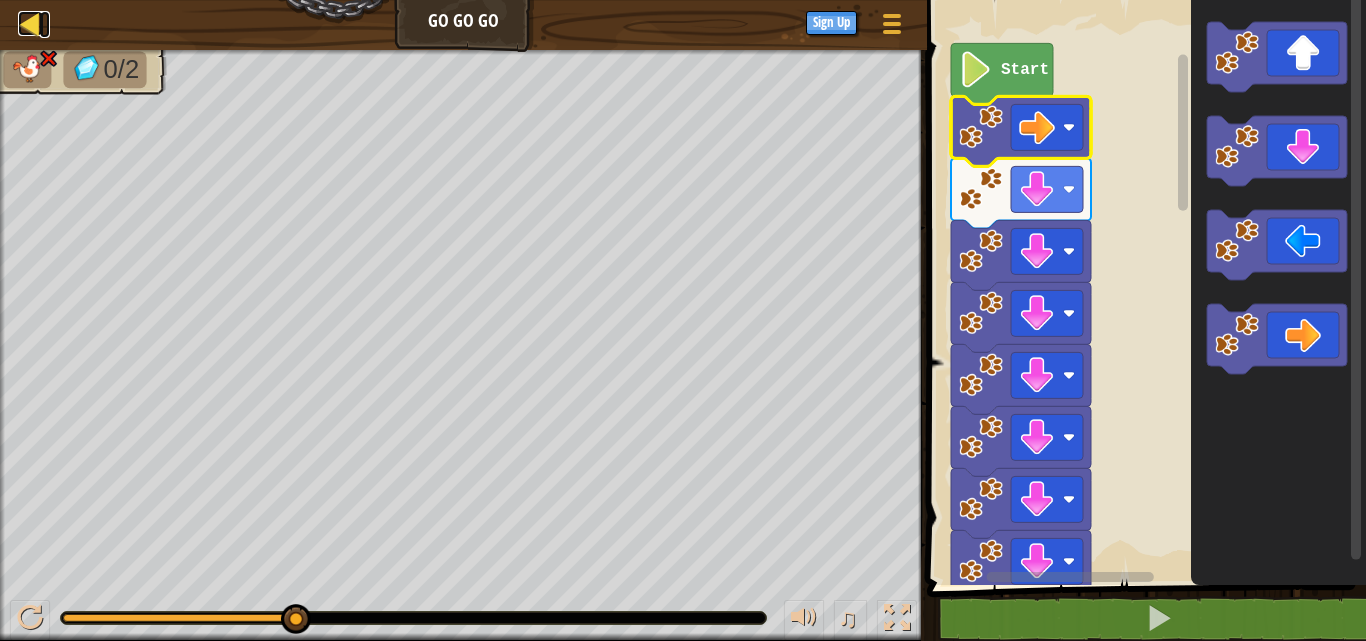 click at bounding box center [30, 23] 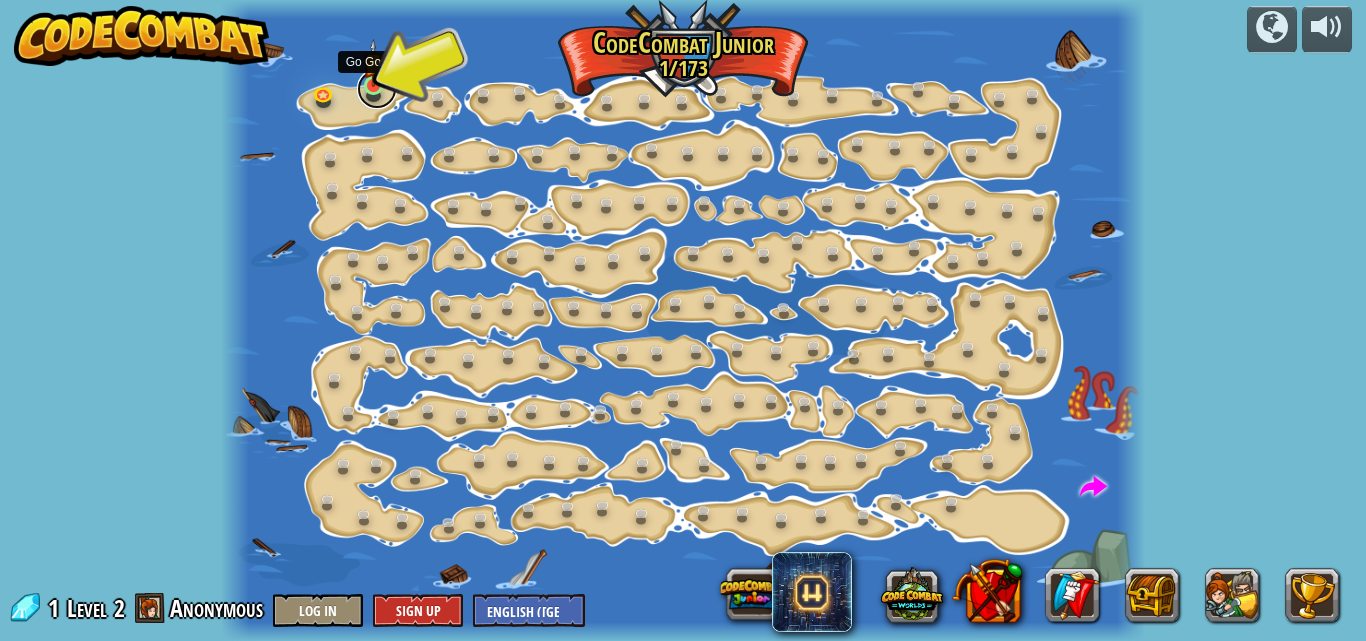 click at bounding box center (377, 89) 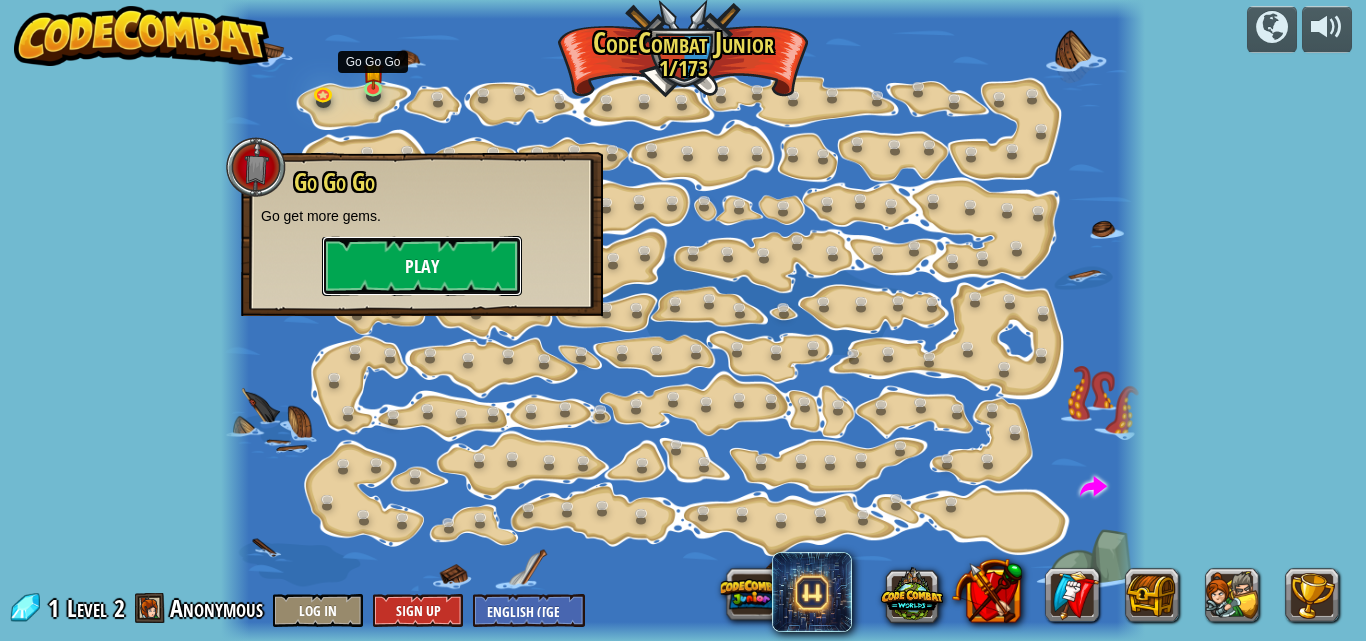 click on "Play" at bounding box center (422, 266) 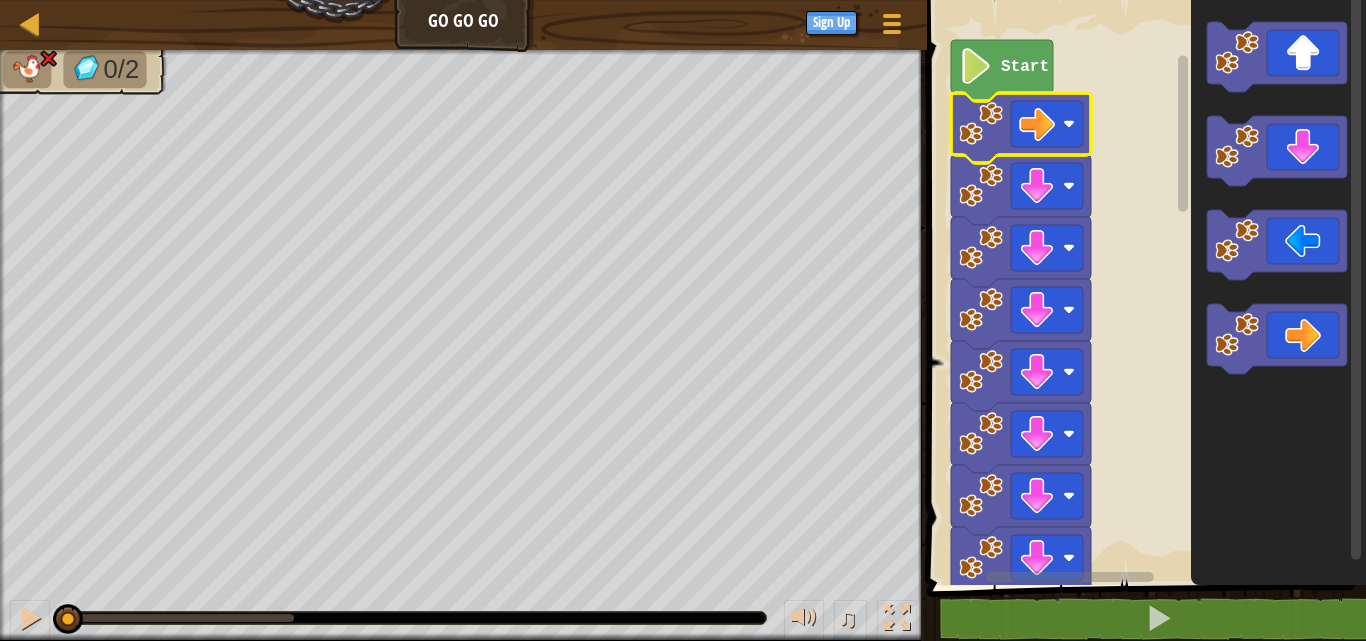 click 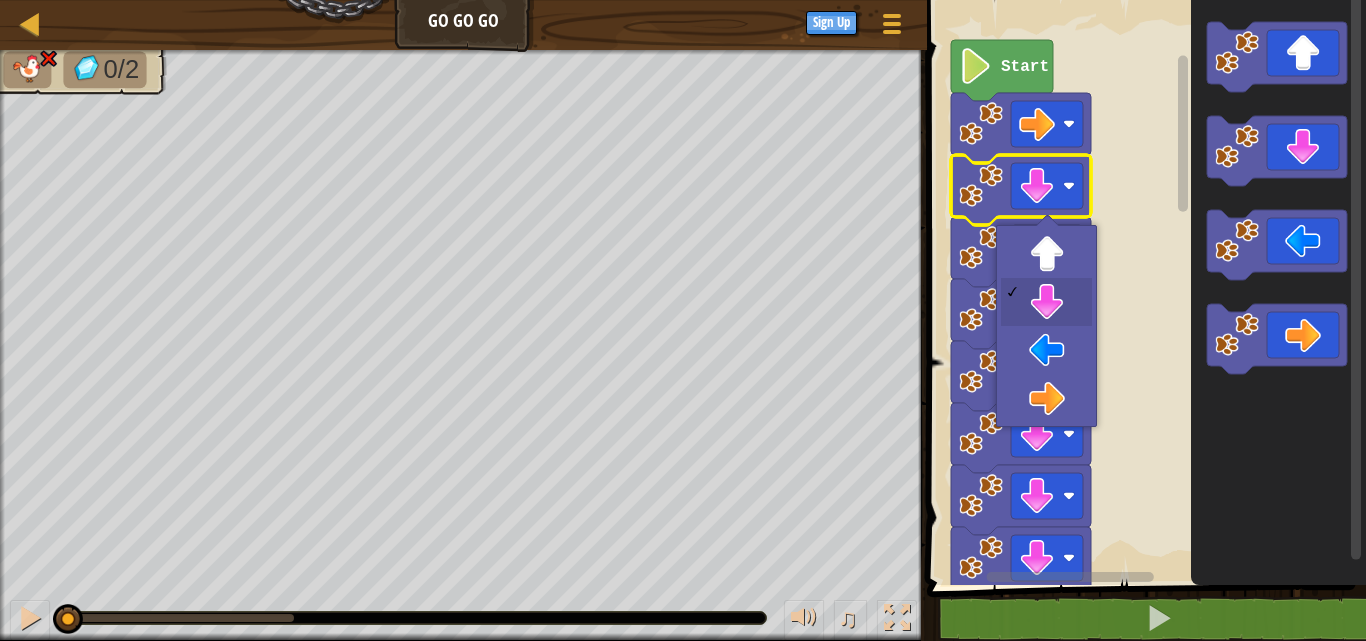 click 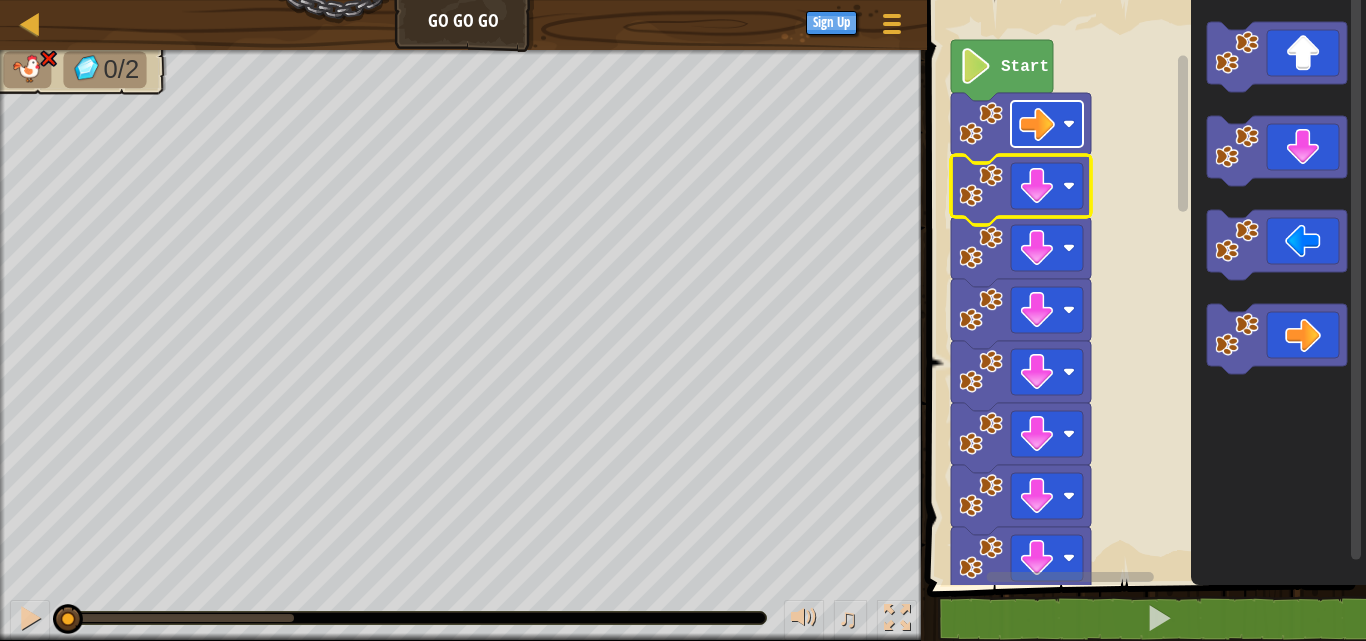 click 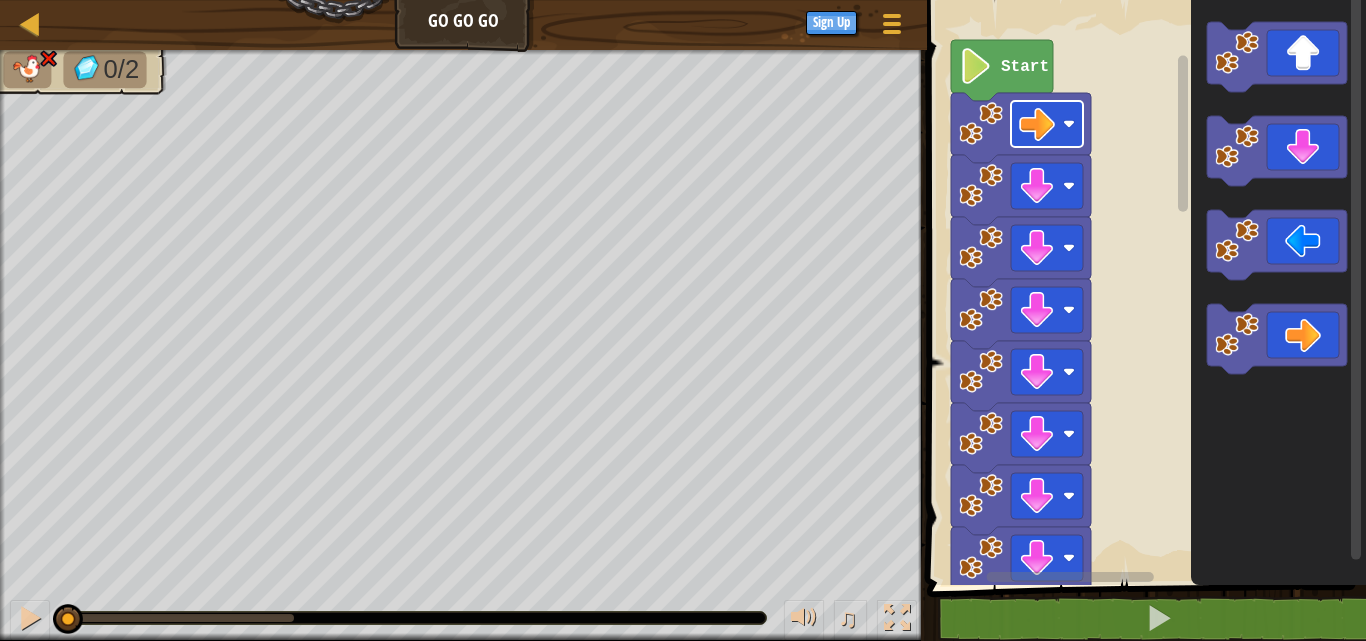 click 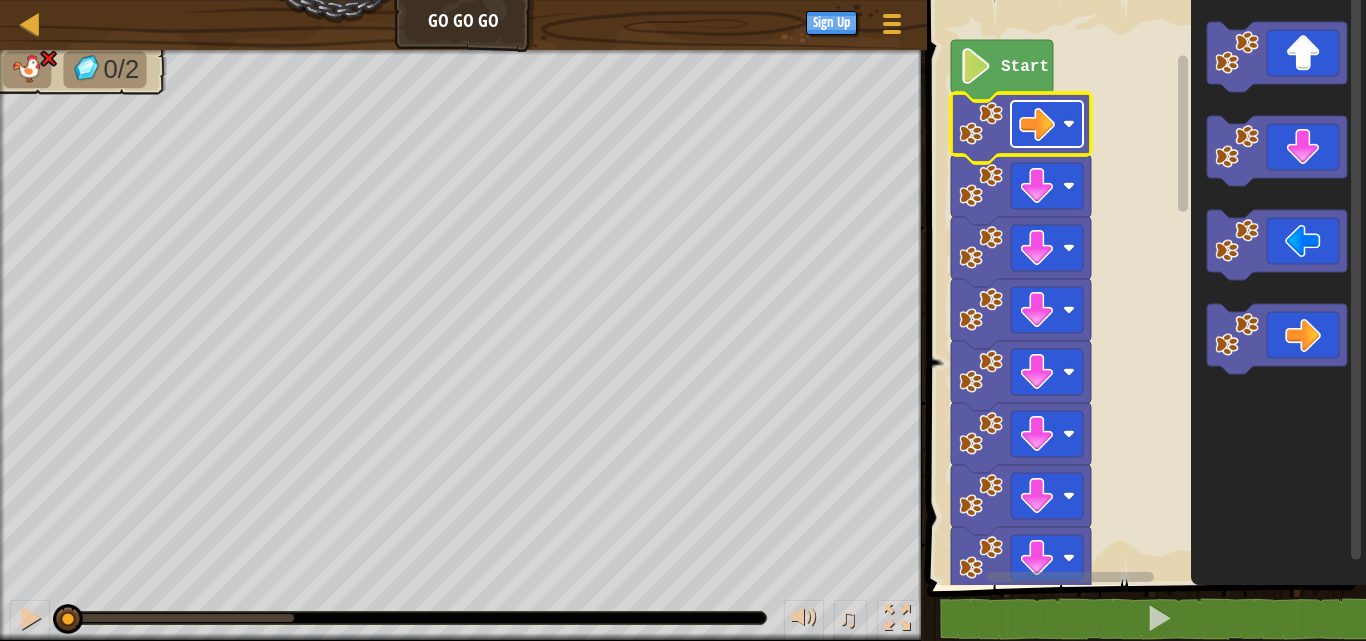 click 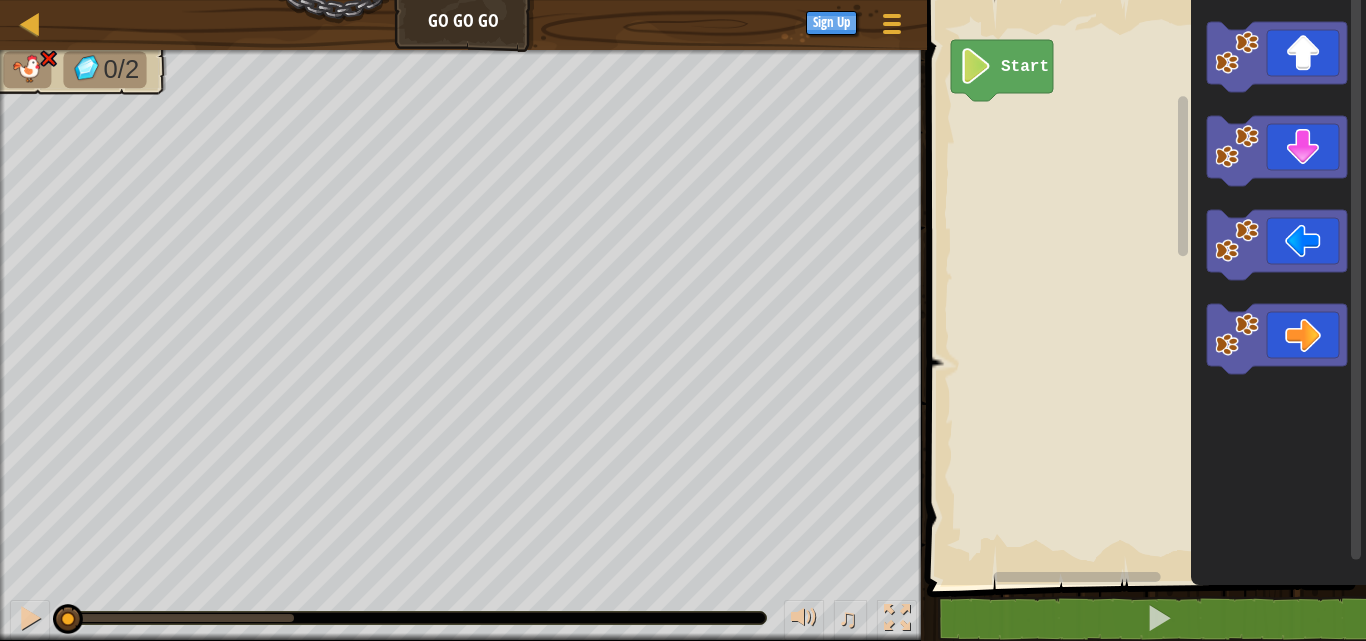 click 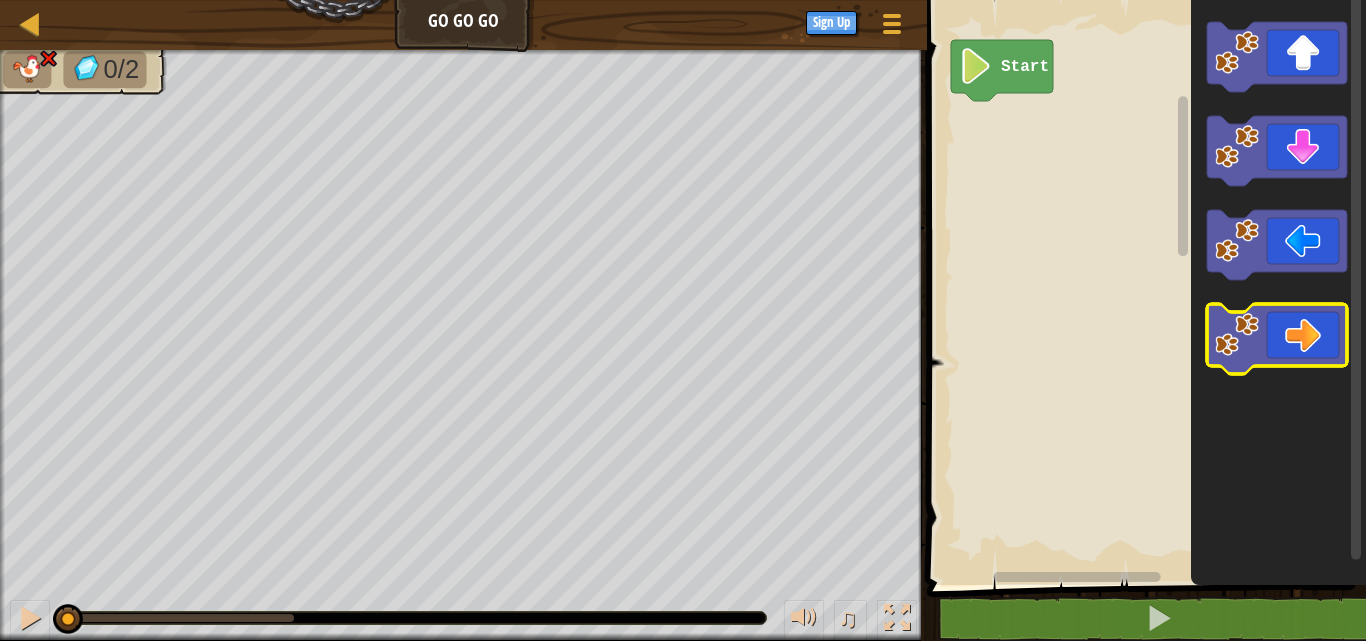 click 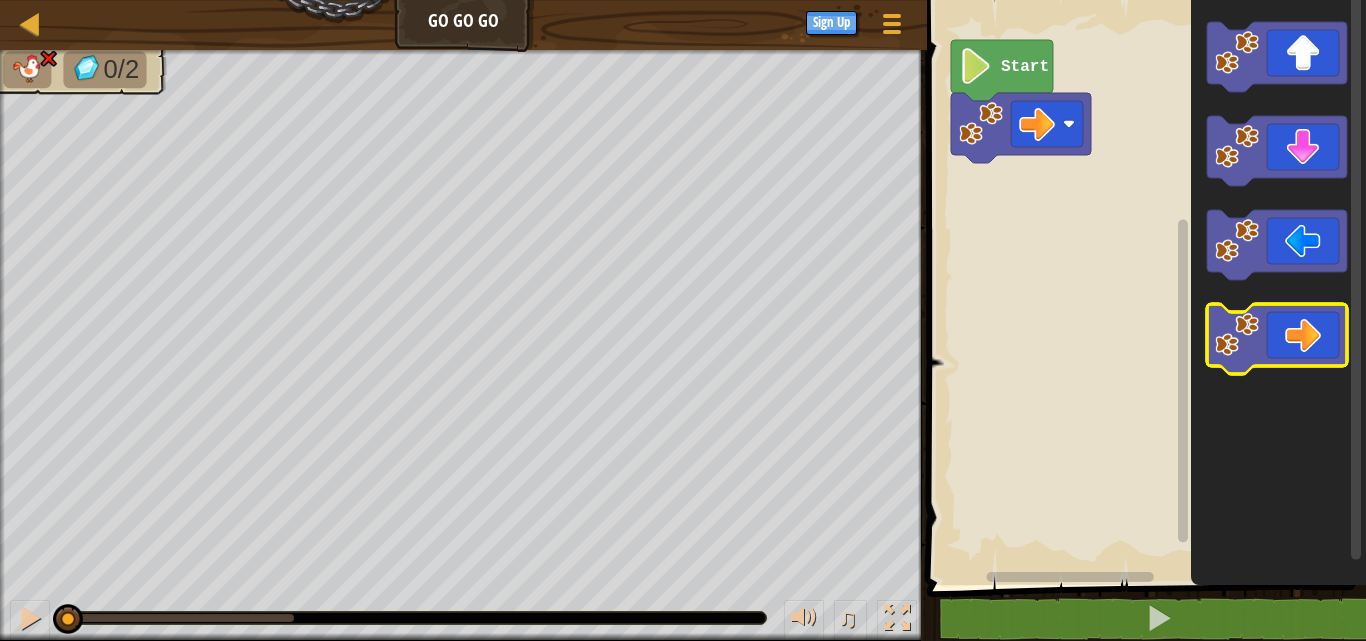 click 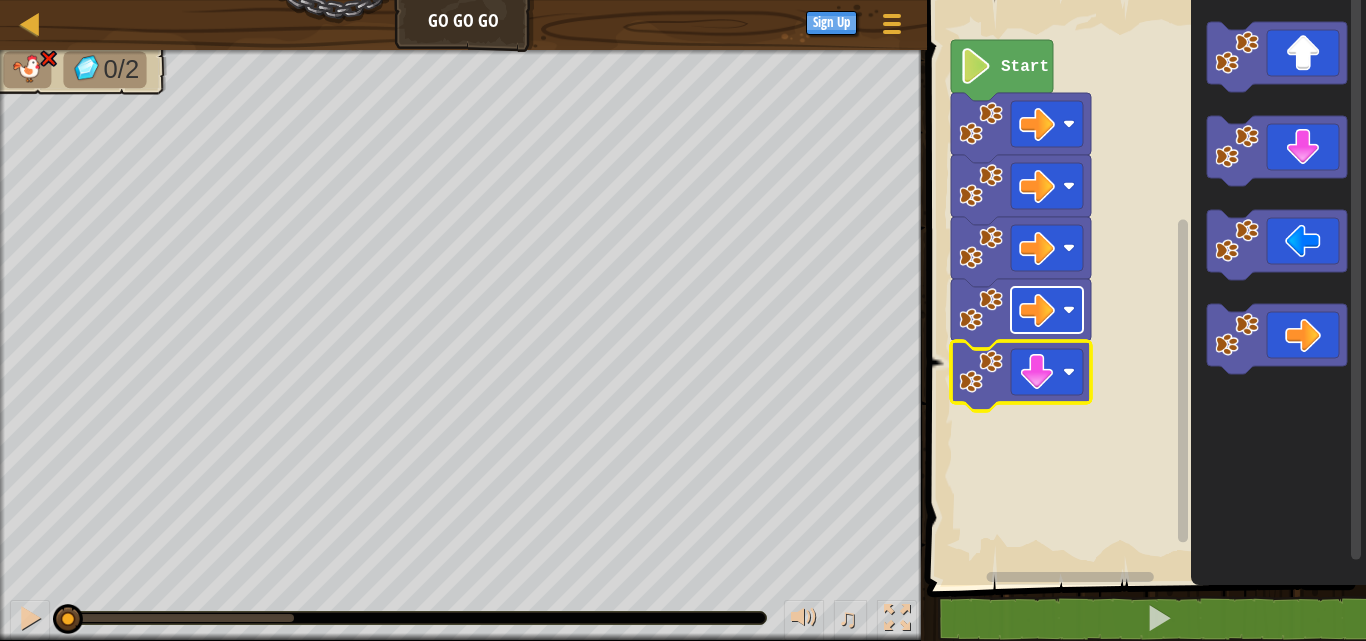 click 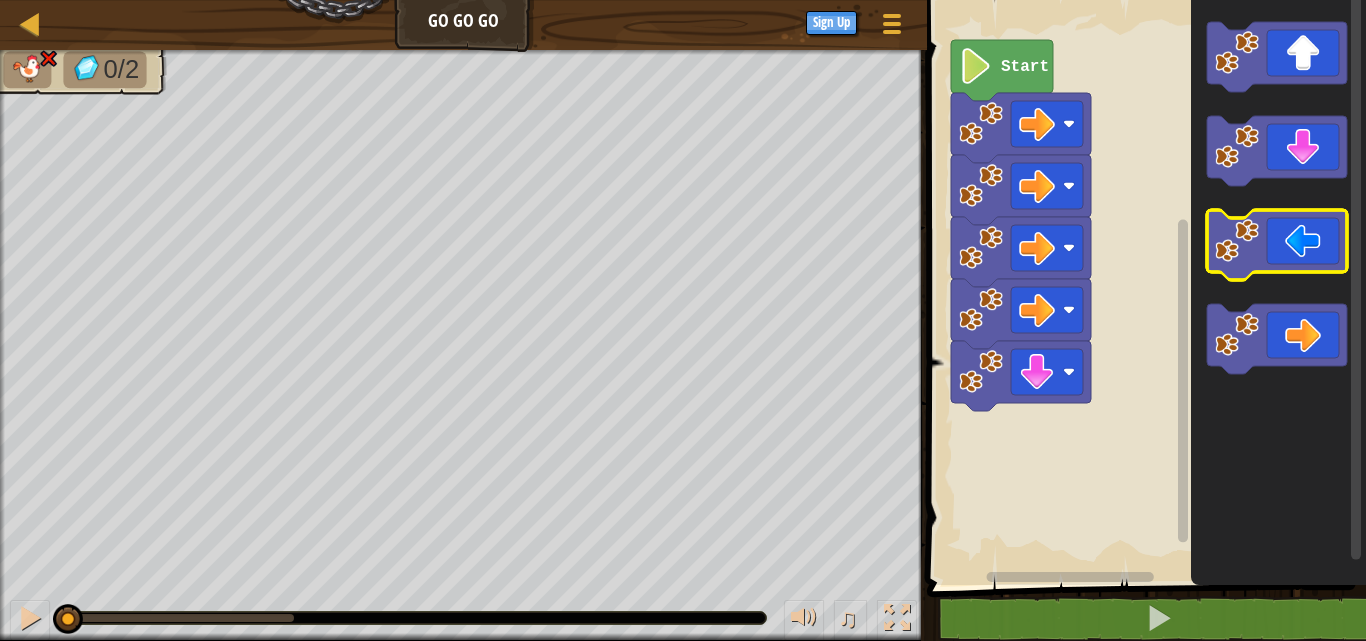 click 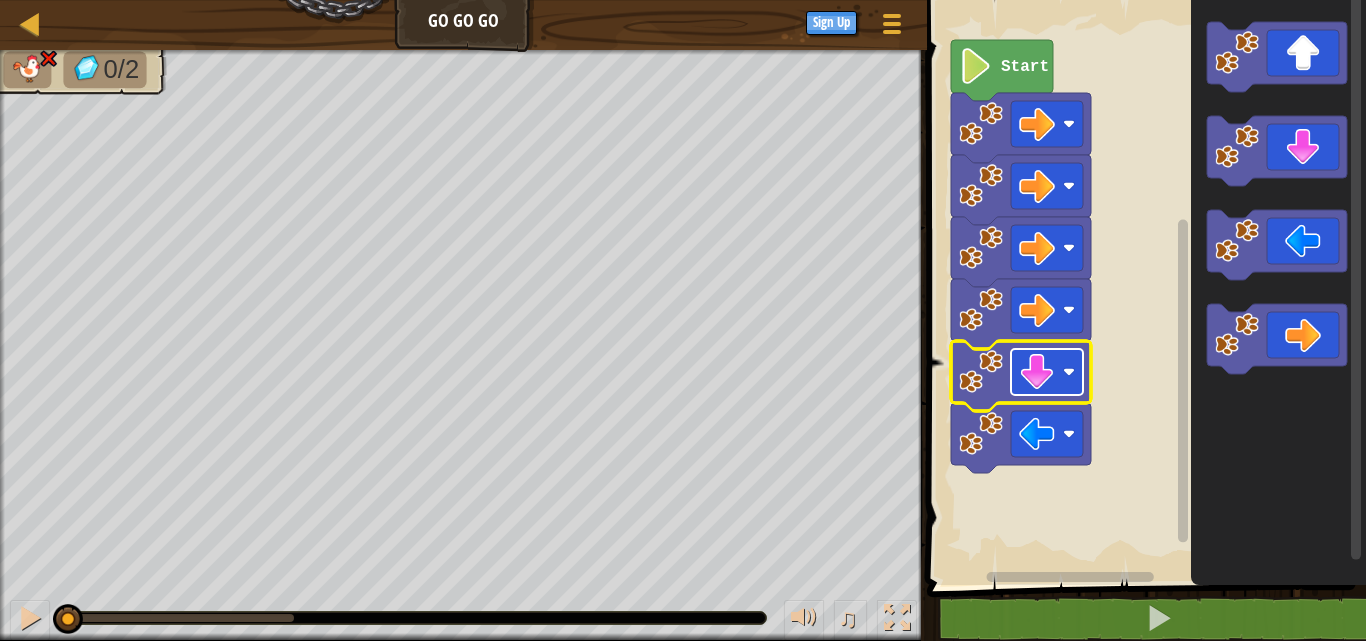 click 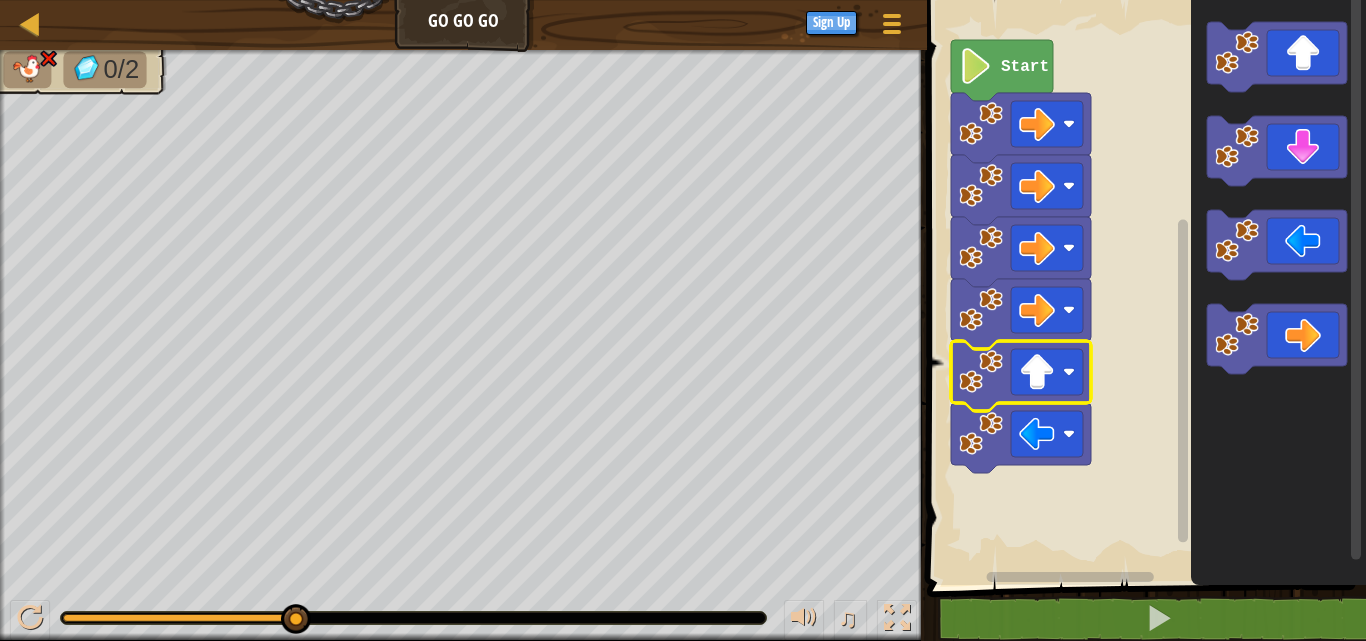 click 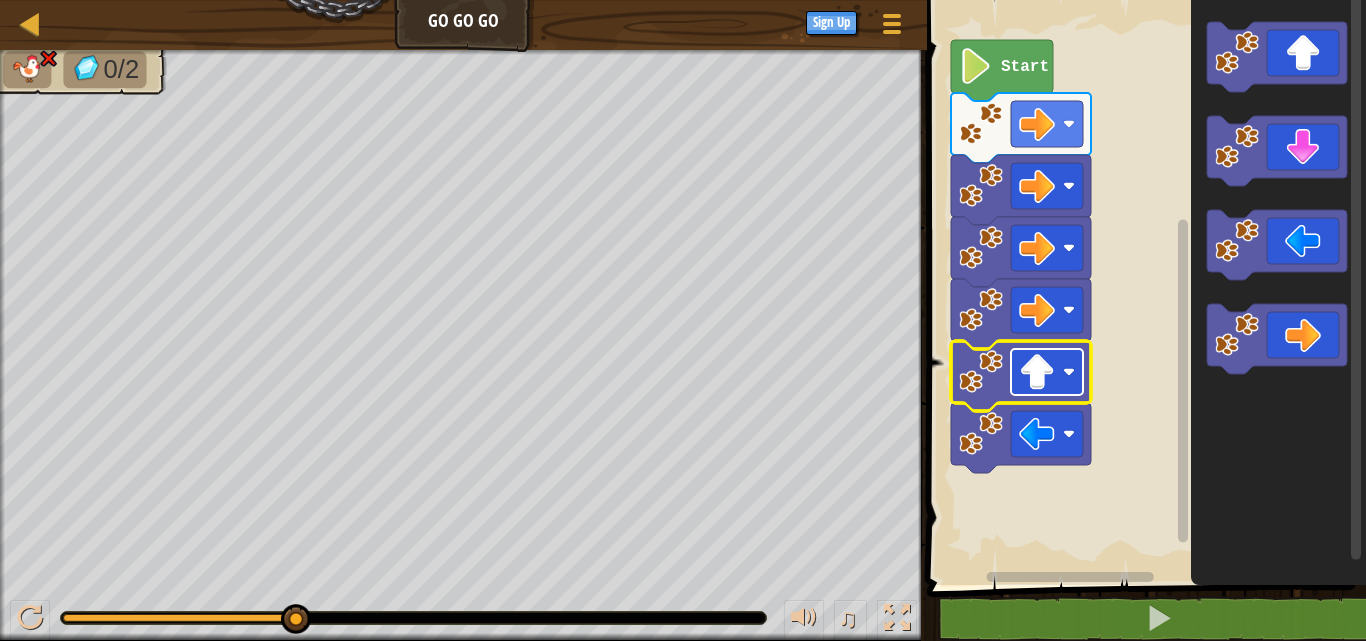 click 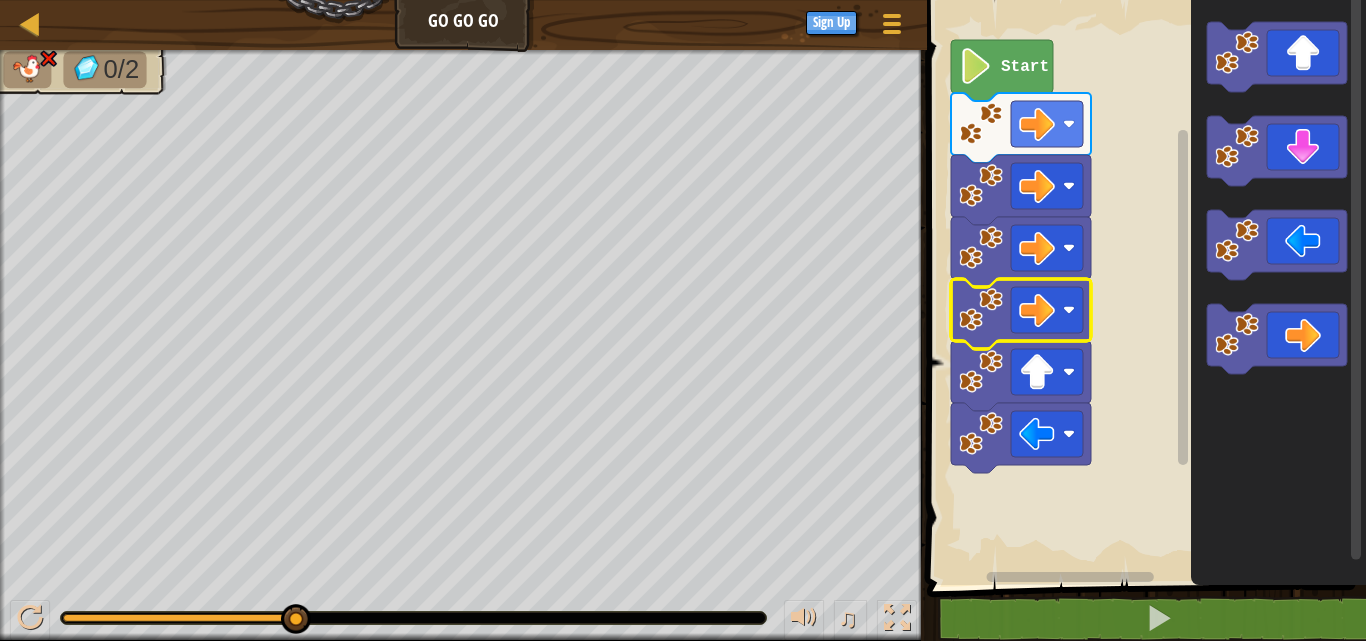 click 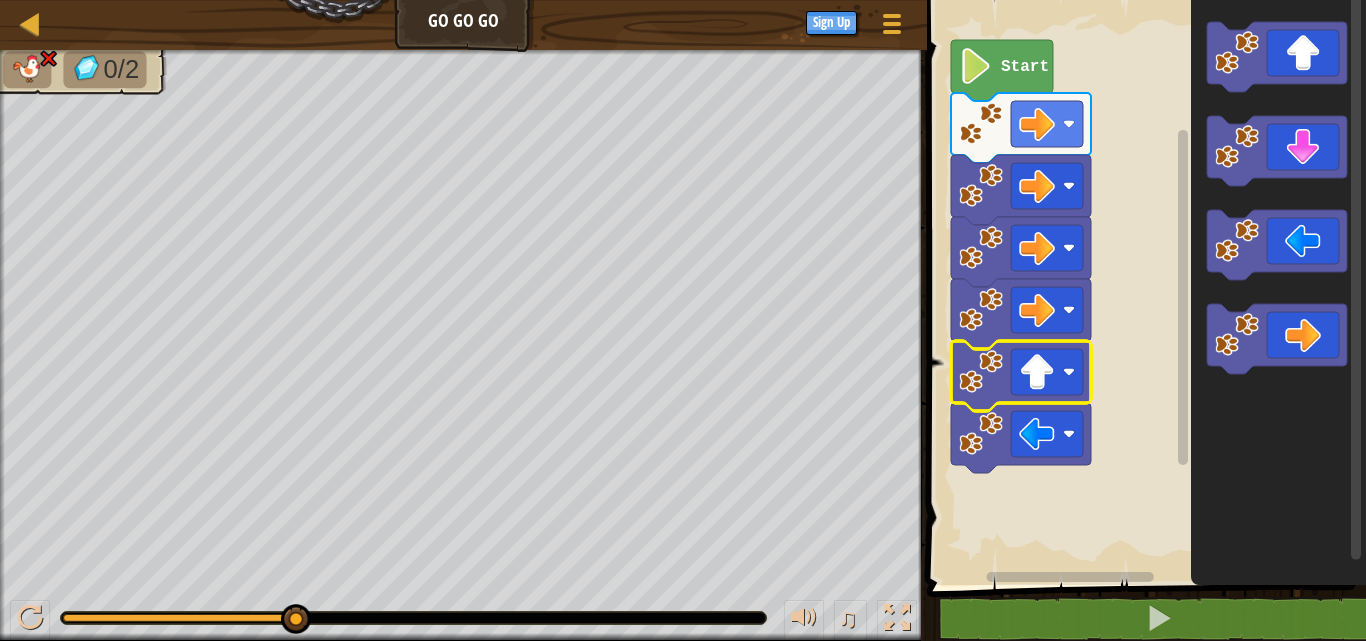 click 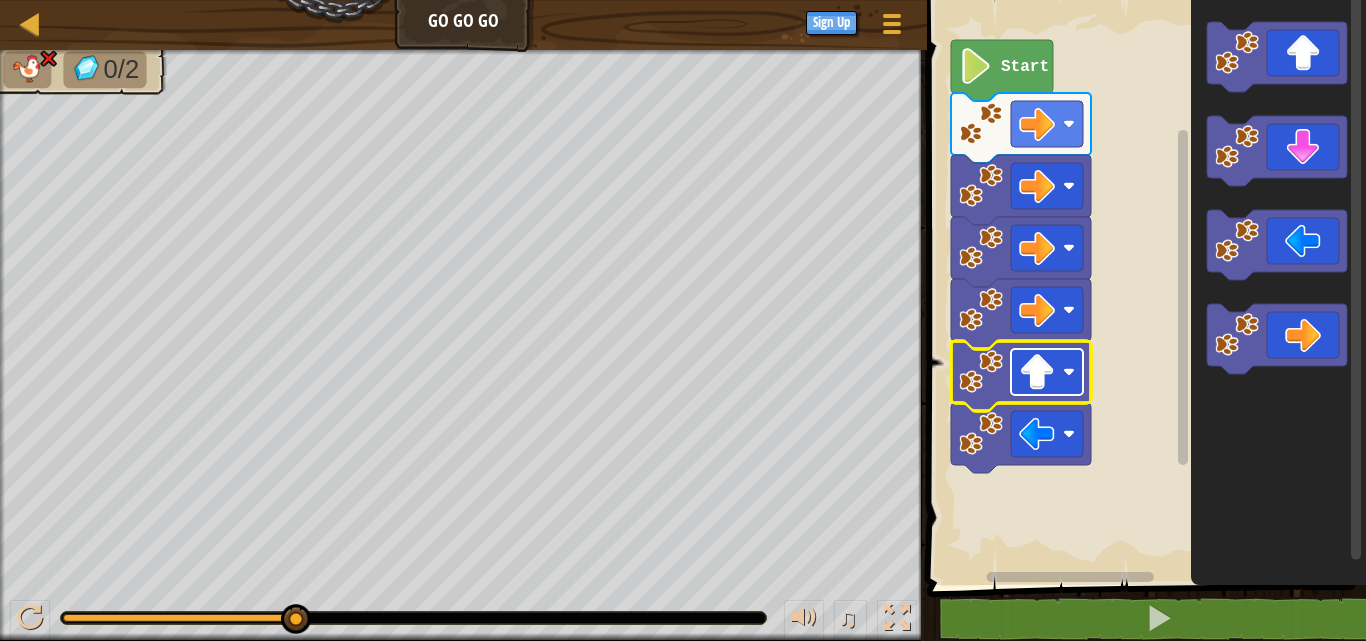 click 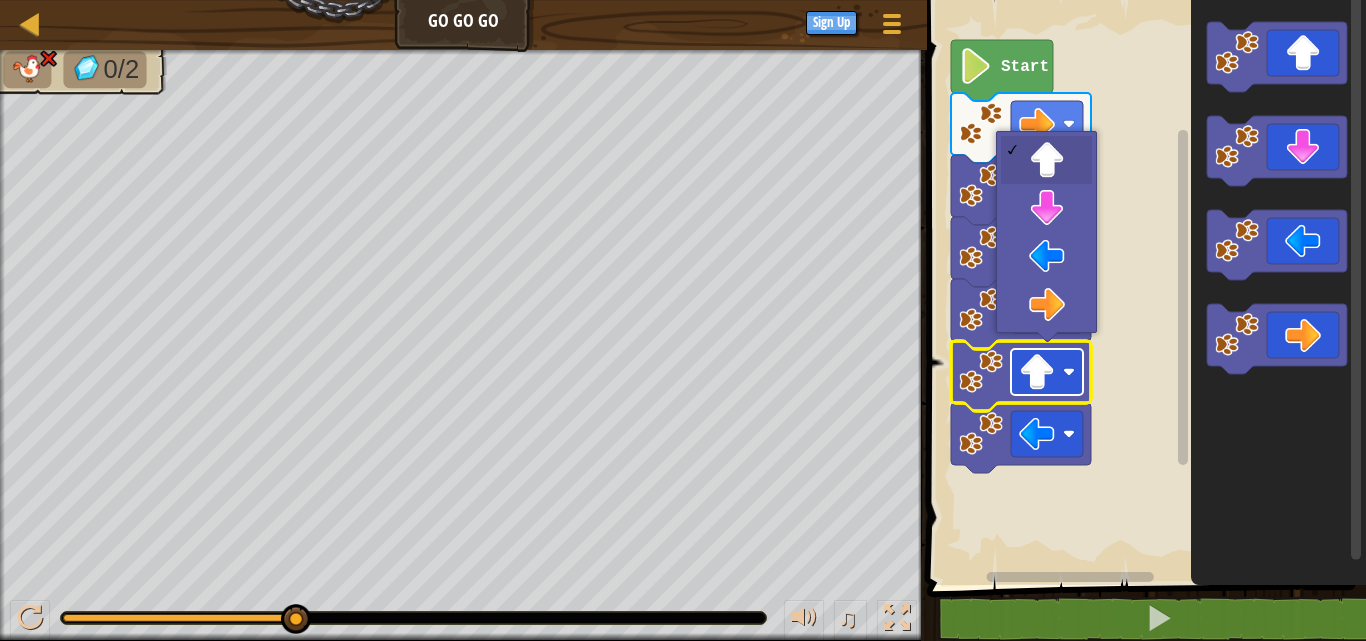 click 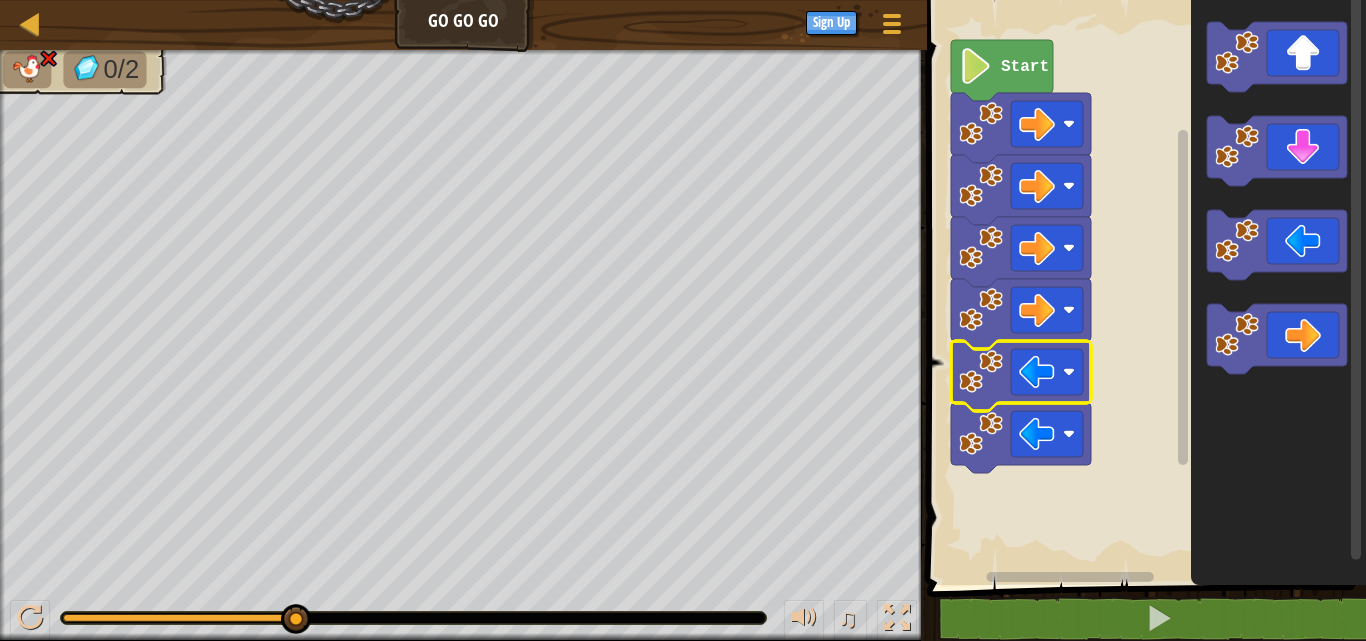 click 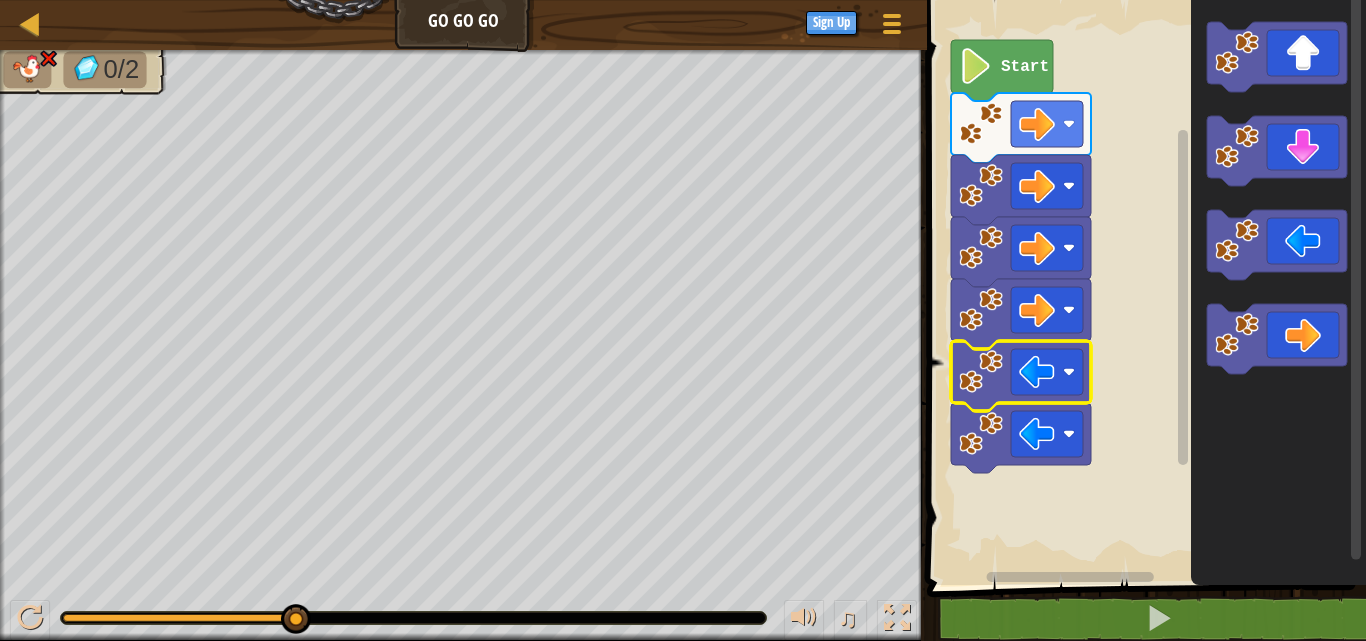 click 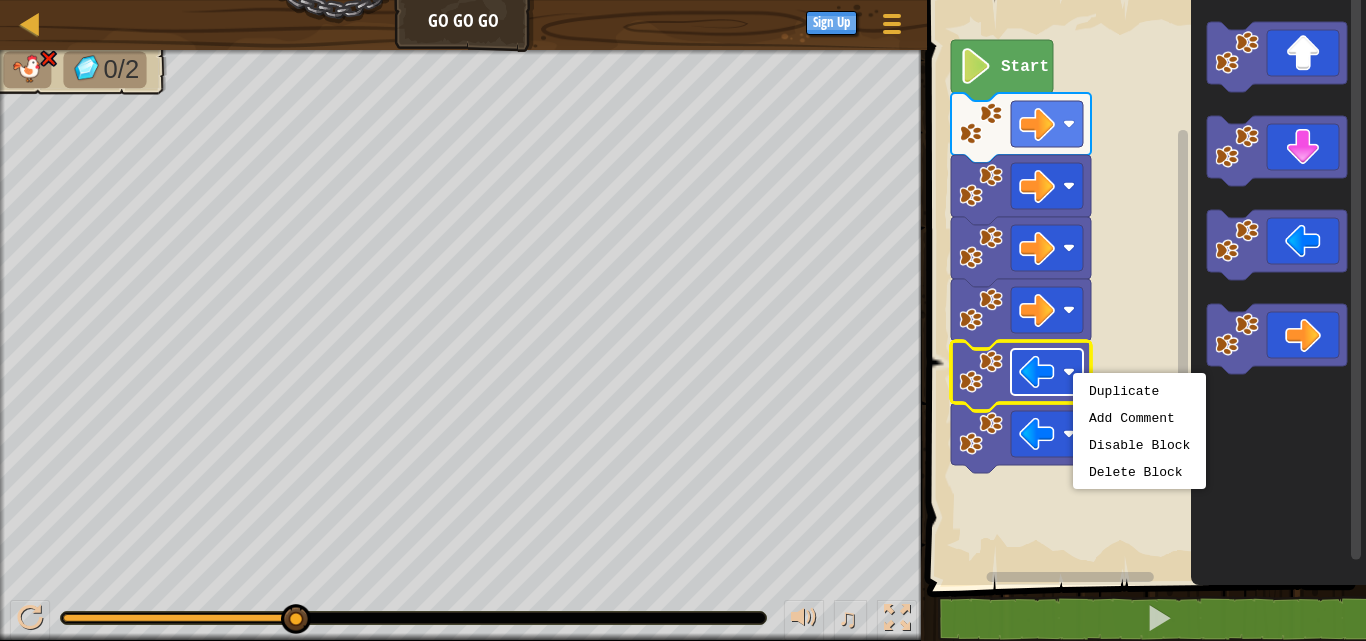 click 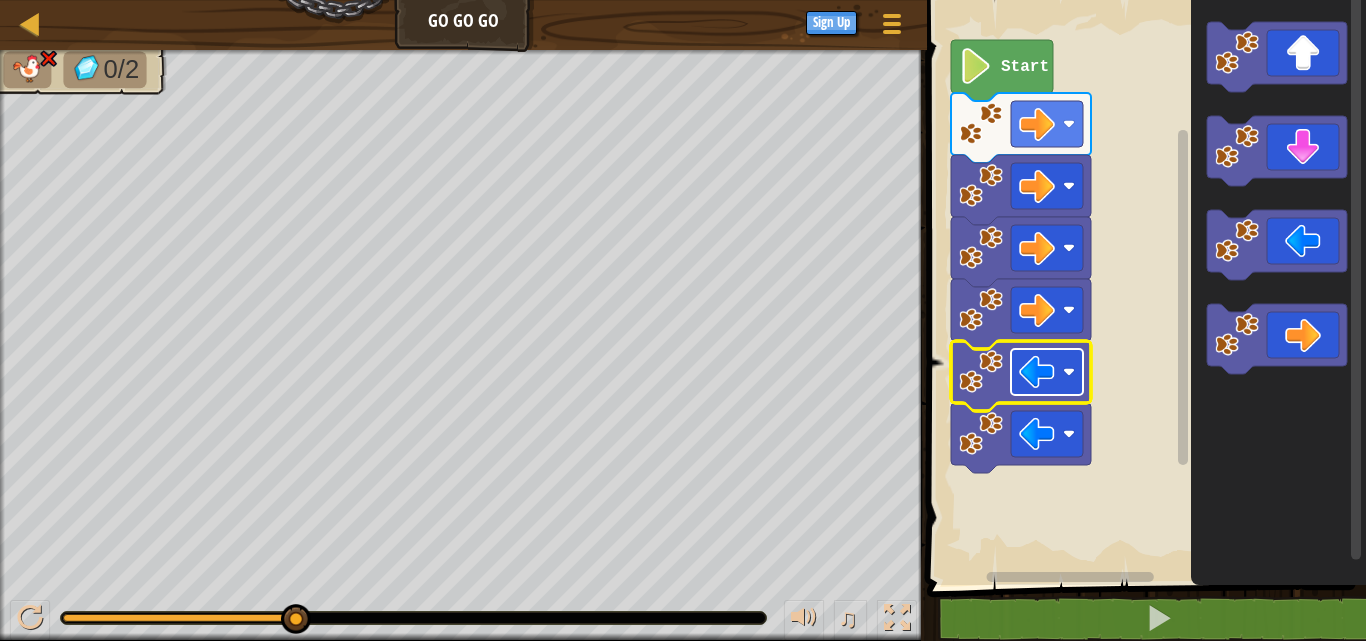 click 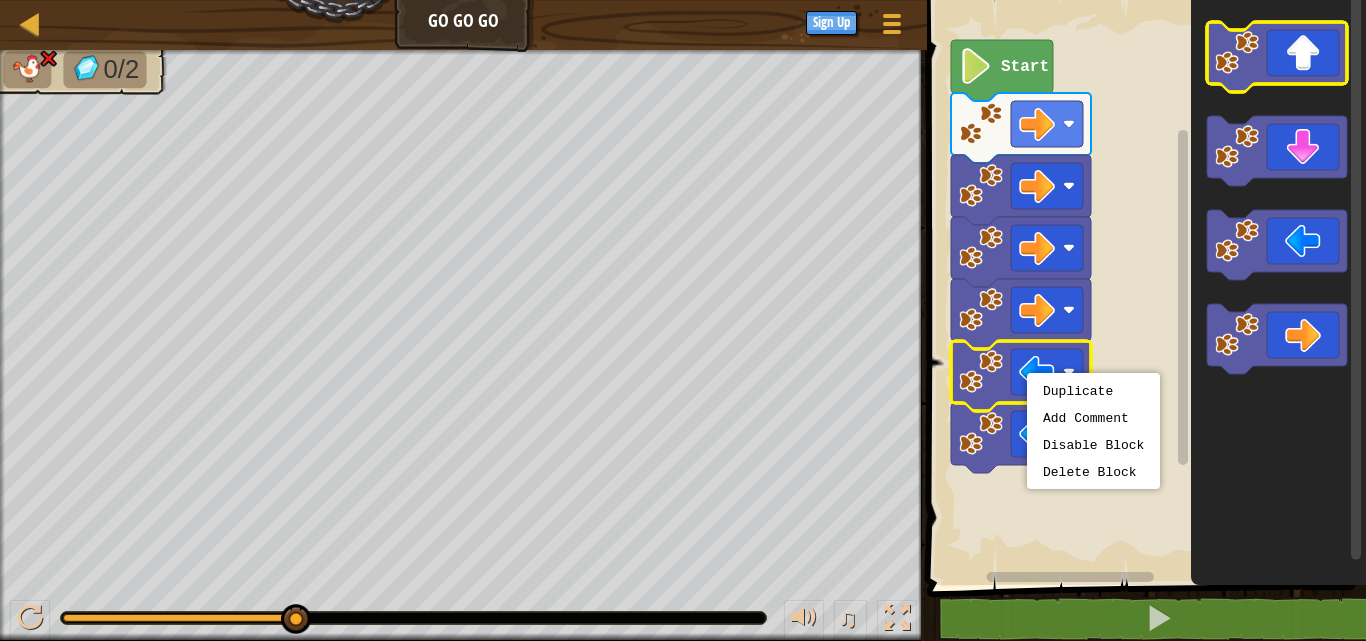click 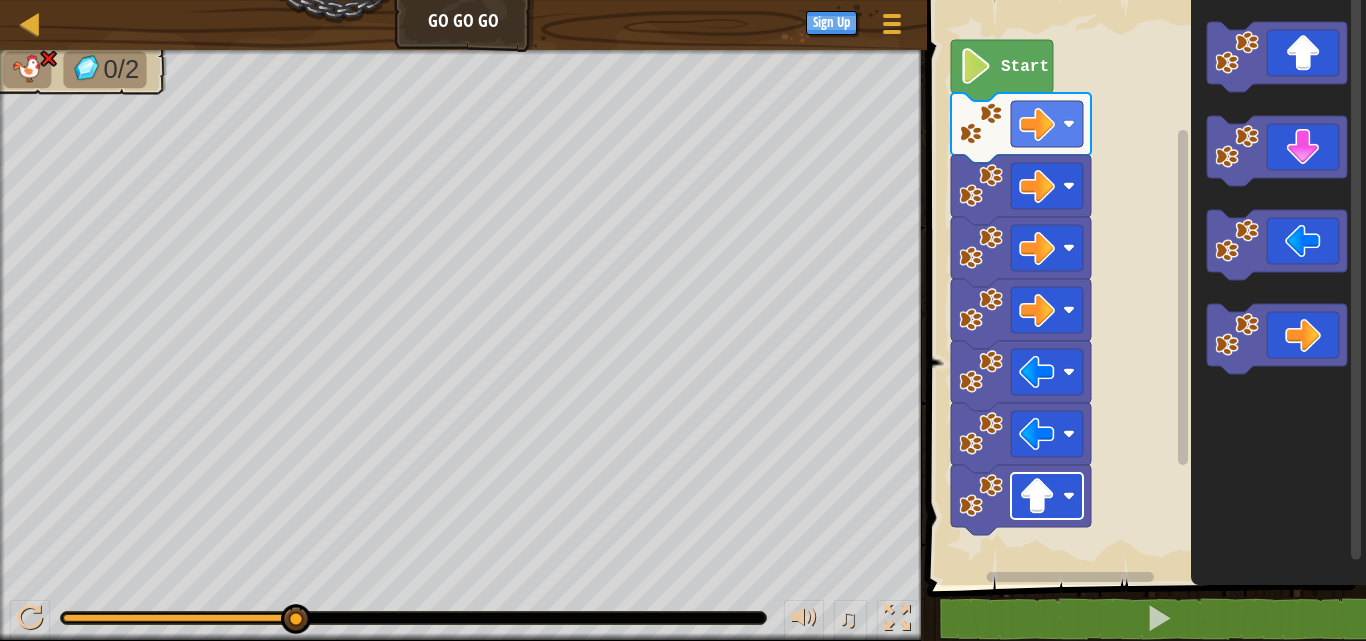 click 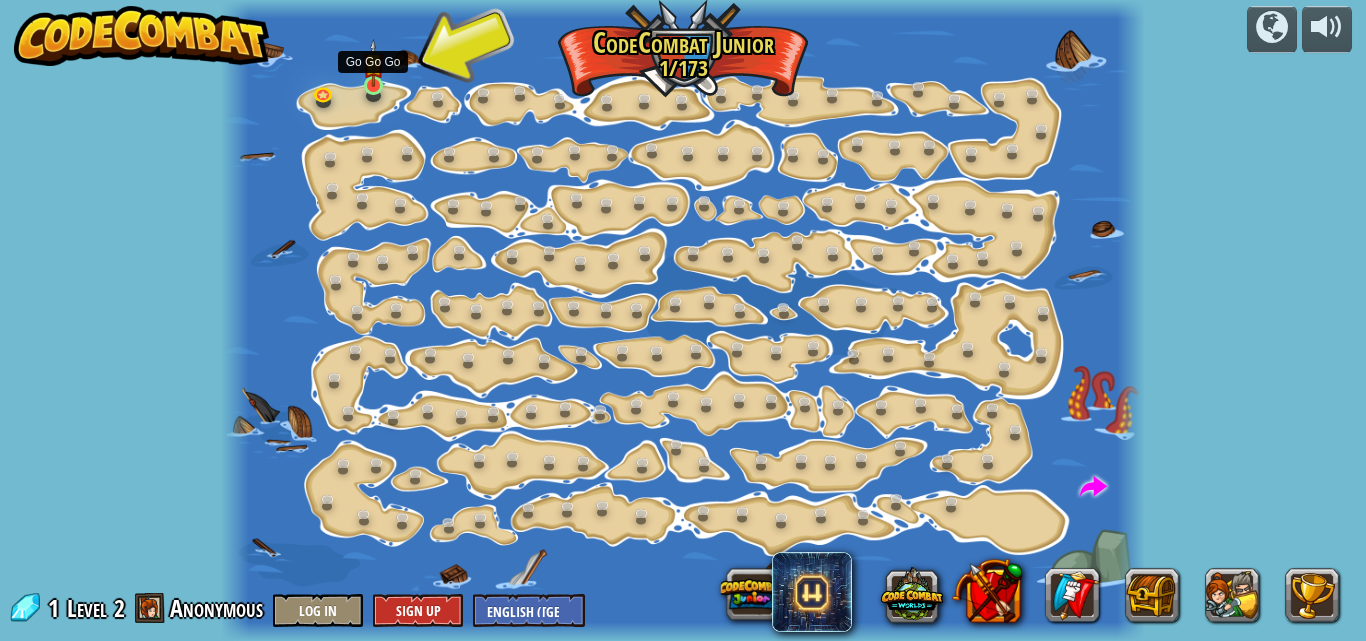 click at bounding box center (373, 63) 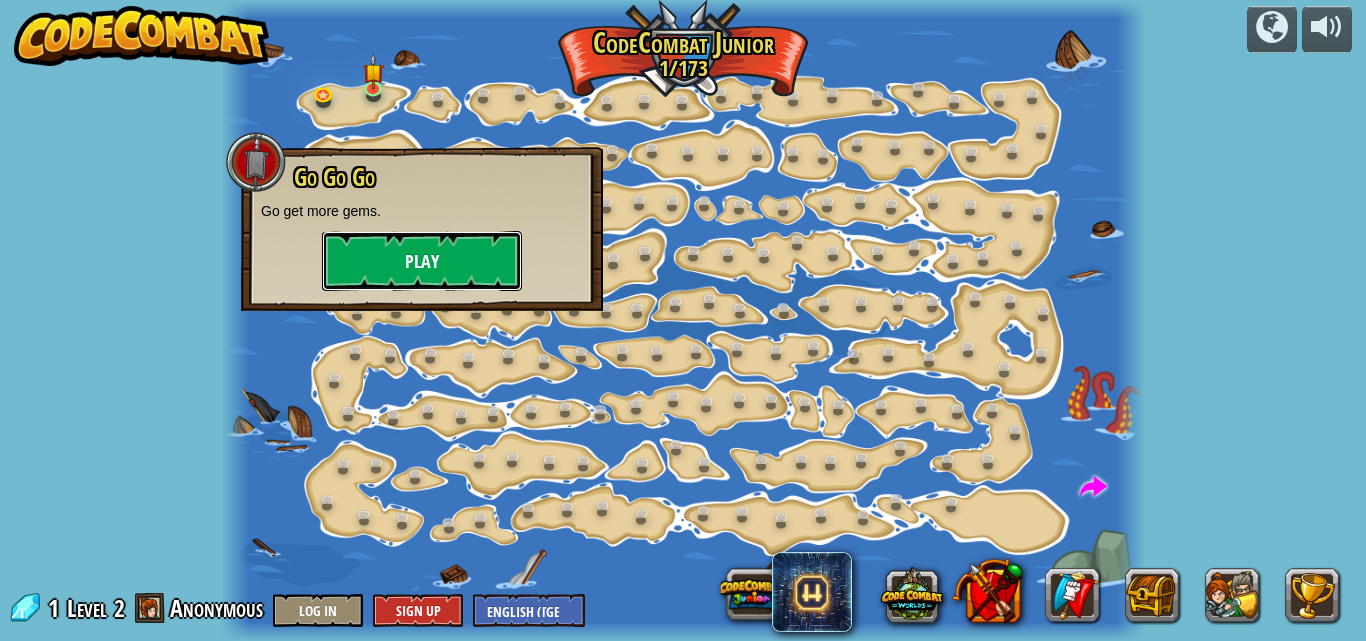 click on "Play" at bounding box center (422, 261) 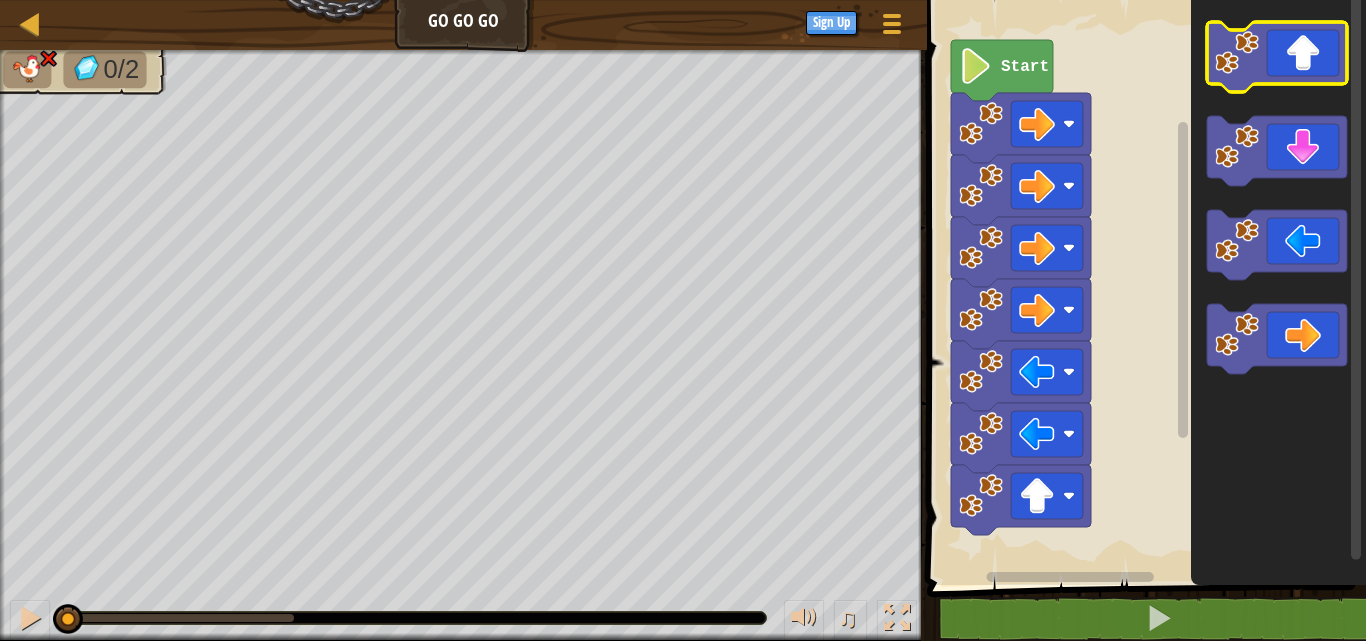 click 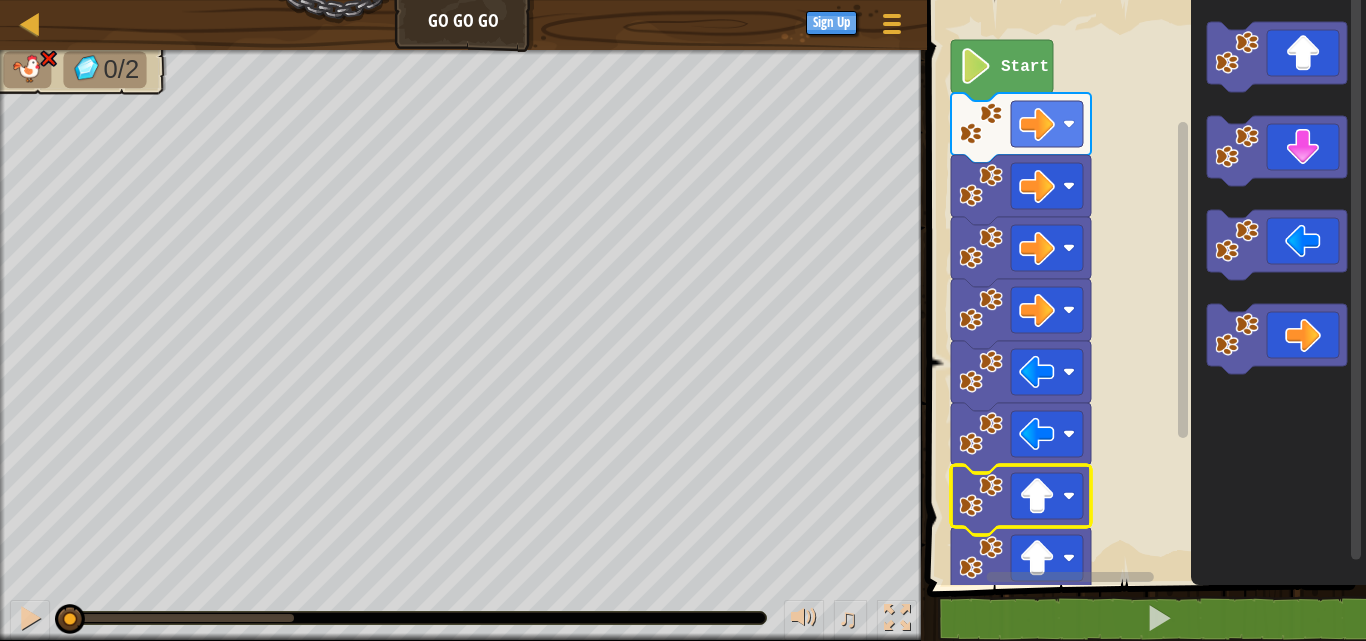 drag, startPoint x: 291, startPoint y: 614, endPoint x: 64, endPoint y: 594, distance: 227.87935 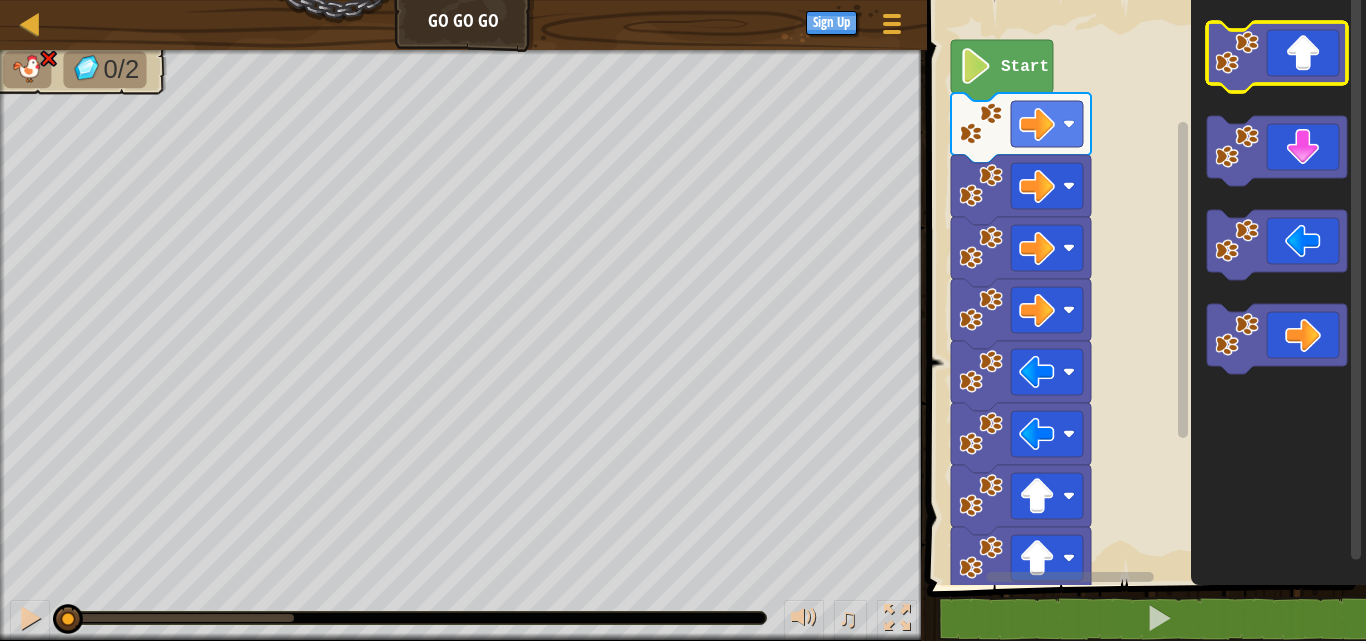 click 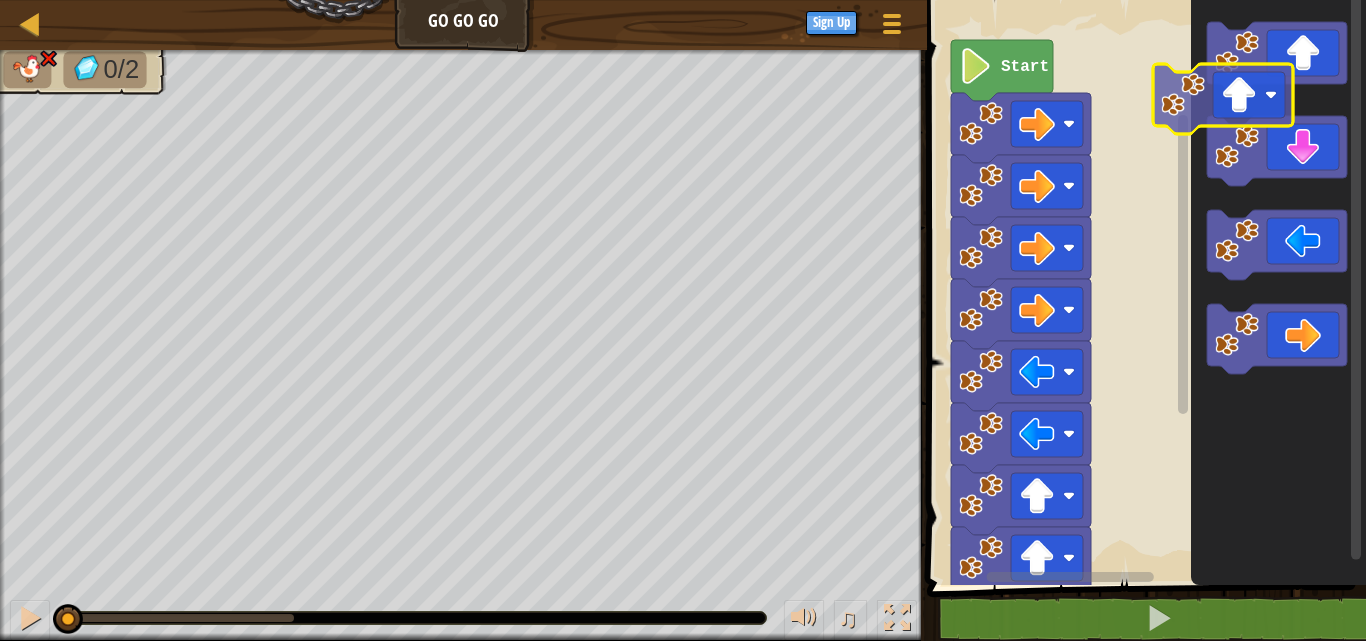 click 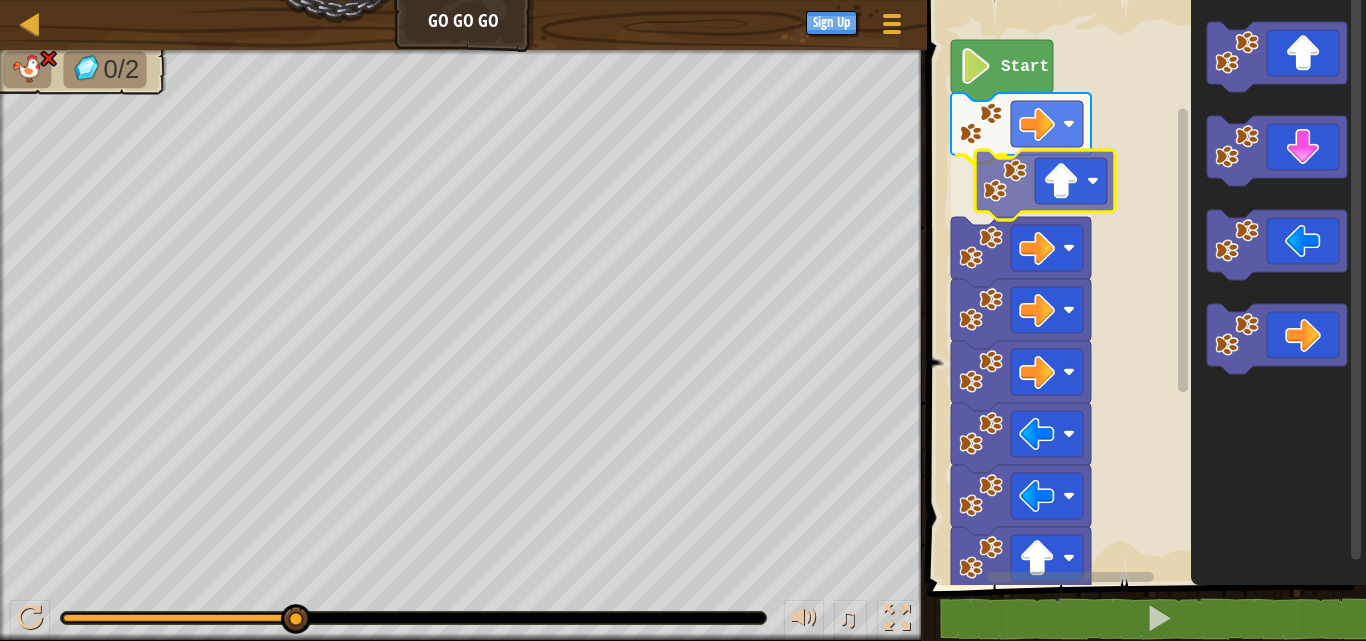 click on "Start" at bounding box center [1143, 287] 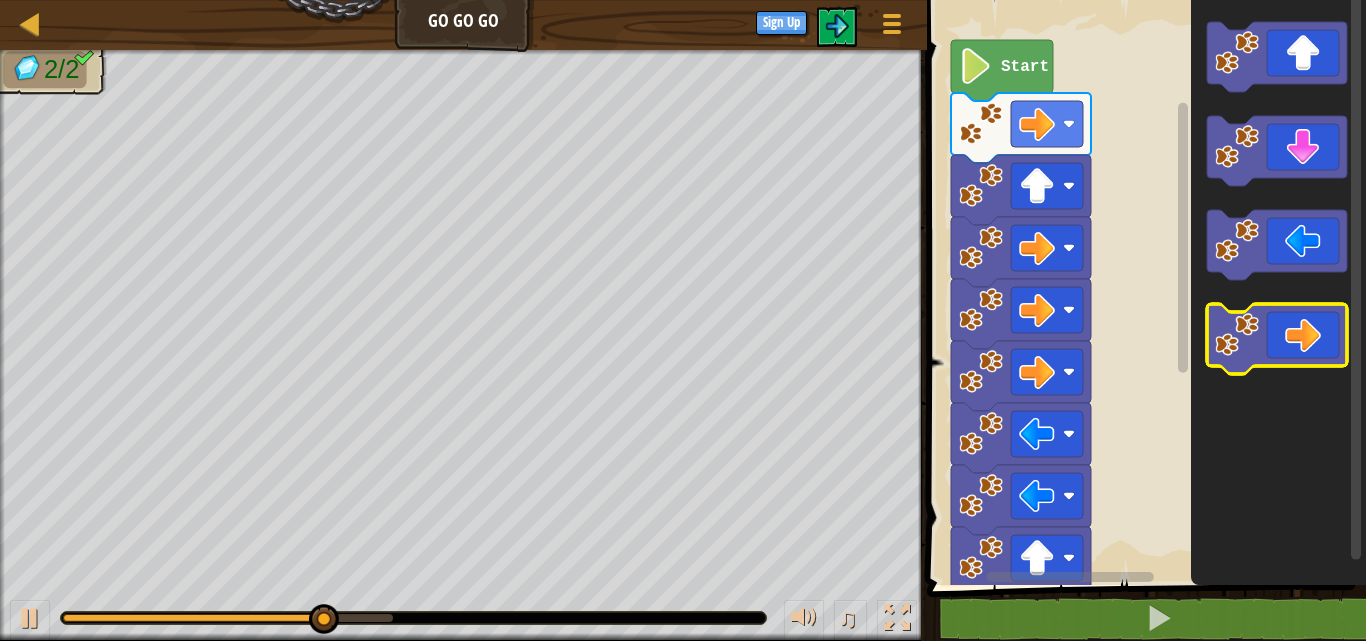click 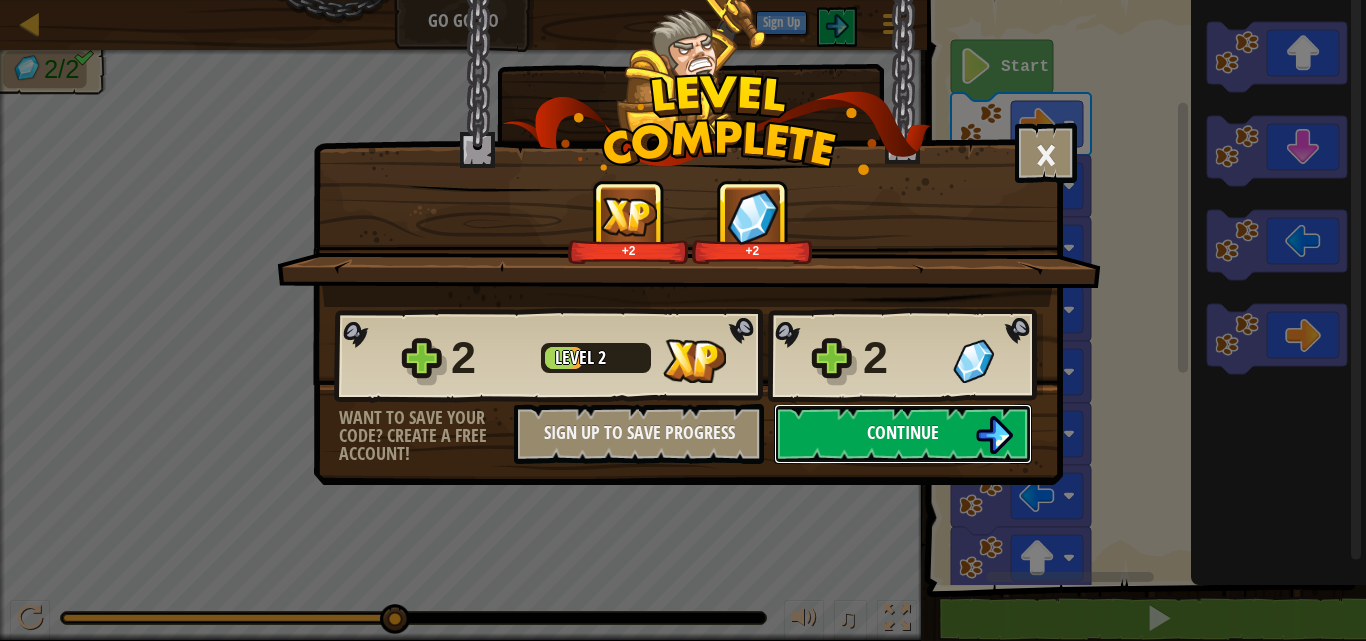 click at bounding box center (994, 435) 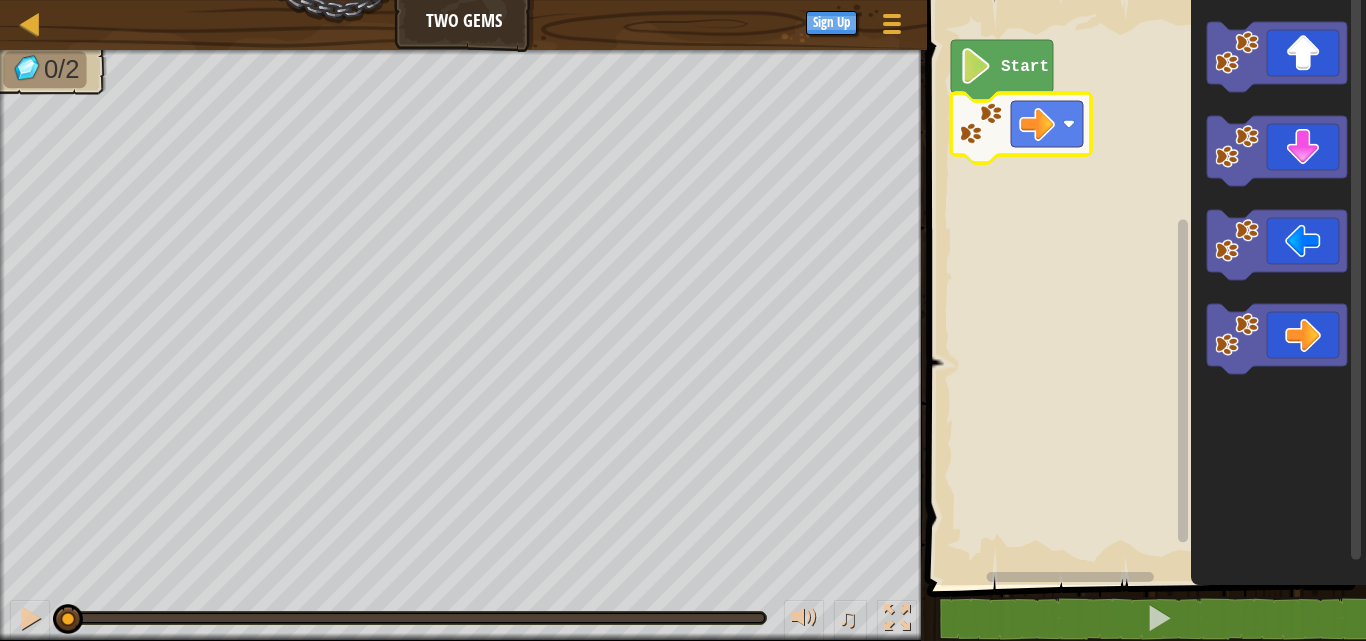 click 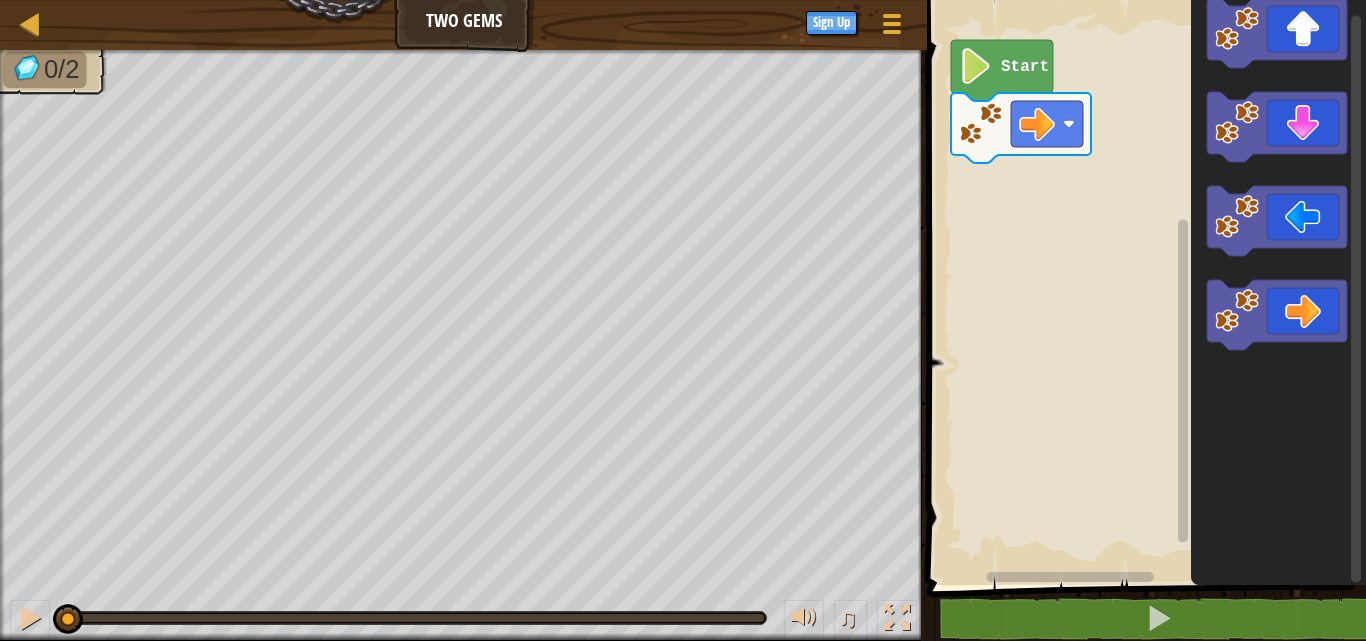 click on "Map Two Gems Game Menu Sign Up 1     הההההההההההההההההההההההההההההההההההההההההההההההההההההההההההההההההההההההההההההההההההההההההההההההההההההההההההההההההההההההההההההההההההההההההההההההההההההההההההההההההההההההההההההההההההההההההההההההההההההההההההההההההההההההההההההההההההההההההההההההההההההההההההההההה XXXXXXXXXXXXXXXXXXXXXXXXXXXXXXXXXXXXXXXXXXXXXXXXXXXXXXXXXXXXXXXXXXXXXXXXXXXXXXXXXXXXXXXXXXXXXXXXXXXXXXXXXXXXXXXXXXXXXXXXXXXXXXXXXXXXXXXXXXXXXXXXXXXXXXXXXXXXXXXXXXXXXXXXXXXXXXXXXXXXXXXXXXXXXXXXXXXXXXXXXXXXXXXXXXXXXXXXXXXXXXXXXXXXXXXXXXXXXXXXXXXXXXXXXXXXXXXX Solution × Blocks 1 2 go ( 'right' )     Start Code Saved Programming language : Python Statement   /  Call   /  go('up') go('down') go('left') go('right') × Fix Your Code Need help? Ask the AI 0/2 ♫ Cougar 1" at bounding box center [683, 320] 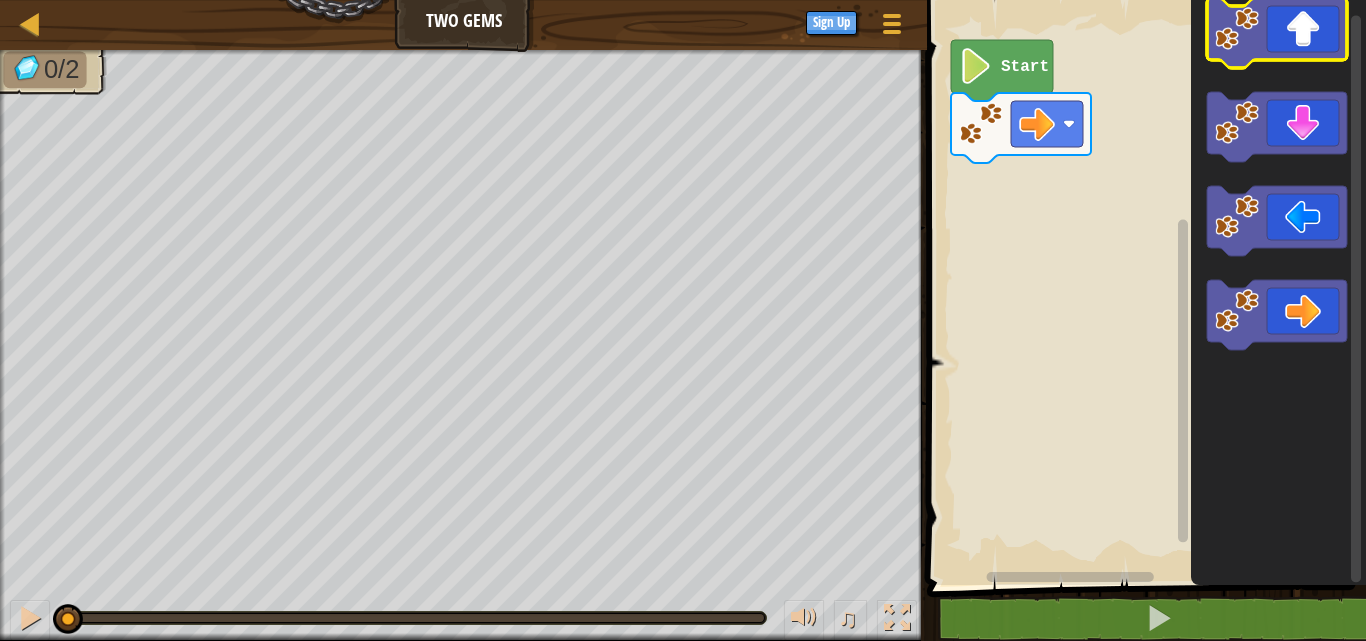 click on "Map Two Gems Game Menu Sign Up 1     הההההההההההההההההההההההההההההההההההההההההההההההההההההההההההההההההההההההההההההההההההההההההההההההההההההההההההההההההההההההההההההההההההההההההההההההההההההההההההההההההההההההההההההההההההההההההההההההההההההההההההההההההההההההההההההההההההההההההההההההההההההההההההההההה XXXXXXXXXXXXXXXXXXXXXXXXXXXXXXXXXXXXXXXXXXXXXXXXXXXXXXXXXXXXXXXXXXXXXXXXXXXXXXXXXXXXXXXXXXXXXXXXXXXXXXXXXXXXXXXXXXXXXXXXXXXXXXXXXXXXXXXXXXXXXXXXXXXXXXXXXXXXXXXXXXXXXXXXXXXXXXXXXXXXXXXXXXXXXXXXXXXXXXXXXXXXXXXXXXXXXXXXXXXXXXXXXXXXXXXXXXXXXXXXXXXXXXXXXXXXXXXX Solution × Blocks 1 2 go ( 'right' )     Start Code Saved Programming language : Python Statement   /  Call   /  go('up') go('down') go('left') go('right') × Fix Your Code Need help? Ask the AI 0/2 ♫ Cougar 1" at bounding box center [683, 320] 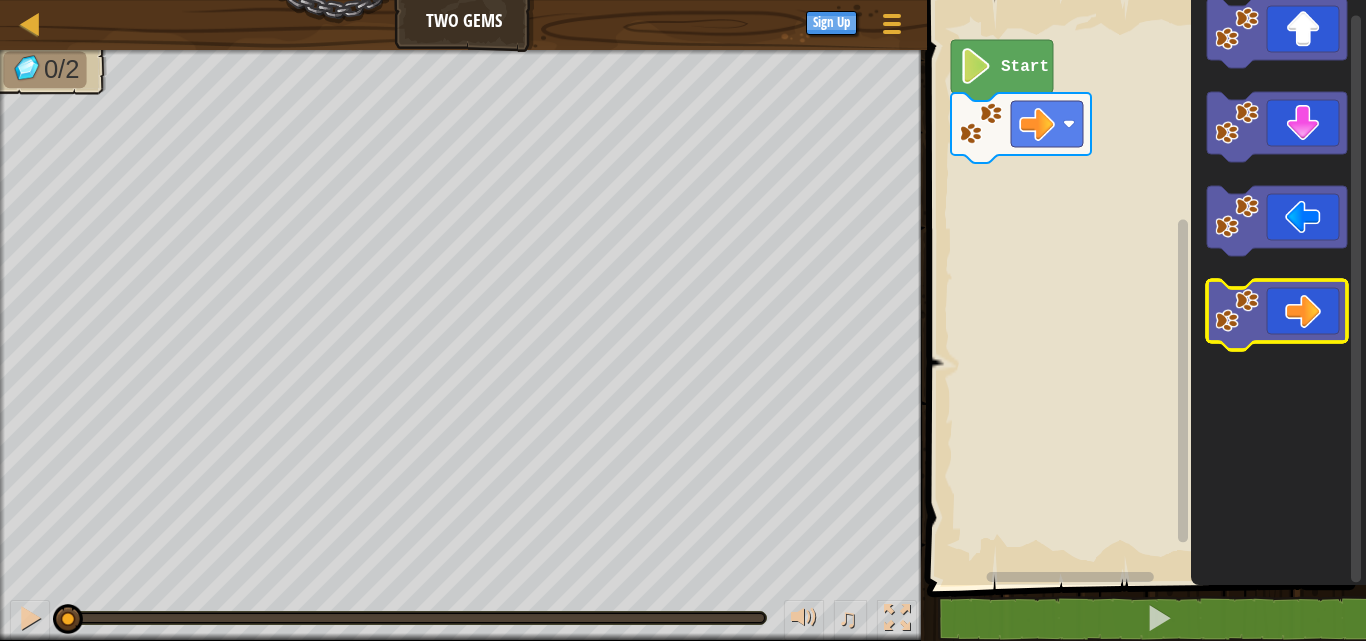 click on "Map Two Gems Game Menu Sign Up 1     הההההההההההההההההההההההההההההההההההההההההההההההההההההההההההההההההההההההההההההההההההההההההההההההההההההההההההההההההההההההההההההההההההההההההההההההההההההההההההההההההההההההההההההההההההההההההההההההההההההההההההההההההההההההההההההההההההההההההההההההההההההההההההההההה XXXXXXXXXXXXXXXXXXXXXXXXXXXXXXXXXXXXXXXXXXXXXXXXXXXXXXXXXXXXXXXXXXXXXXXXXXXXXXXXXXXXXXXXXXXXXXXXXXXXXXXXXXXXXXXXXXXXXXXXXXXXXXXXXXXXXXXXXXXXXXXXXXXXXXXXXXXXXXXXXXXXXXXXXXXXXXXXXXXXXXXXXXXXXXXXXXXXXXXXXXXXXXXXXXXXXXXXXXXXXXXXXXXXXXXXXXXXXXXXXXXXXXXXXXXXXXXX Solution × Blocks 1 2 go ( 'right' )     Start Code Saved Programming language : Python Statement   /  Call   /  go('up') go('down') go('left') go('right') × Fix Your Code Need help? Ask the AI 0/2 ♫ Cougar 1" at bounding box center [683, 320] 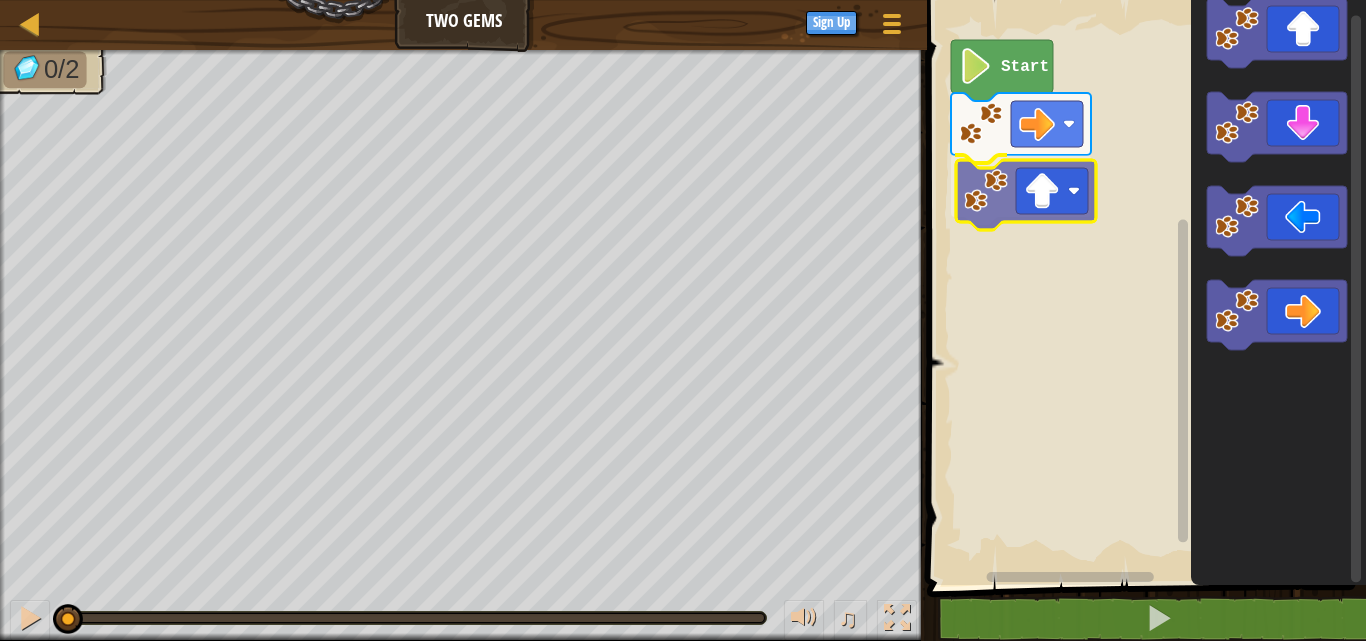click on "Start" at bounding box center (1143, 287) 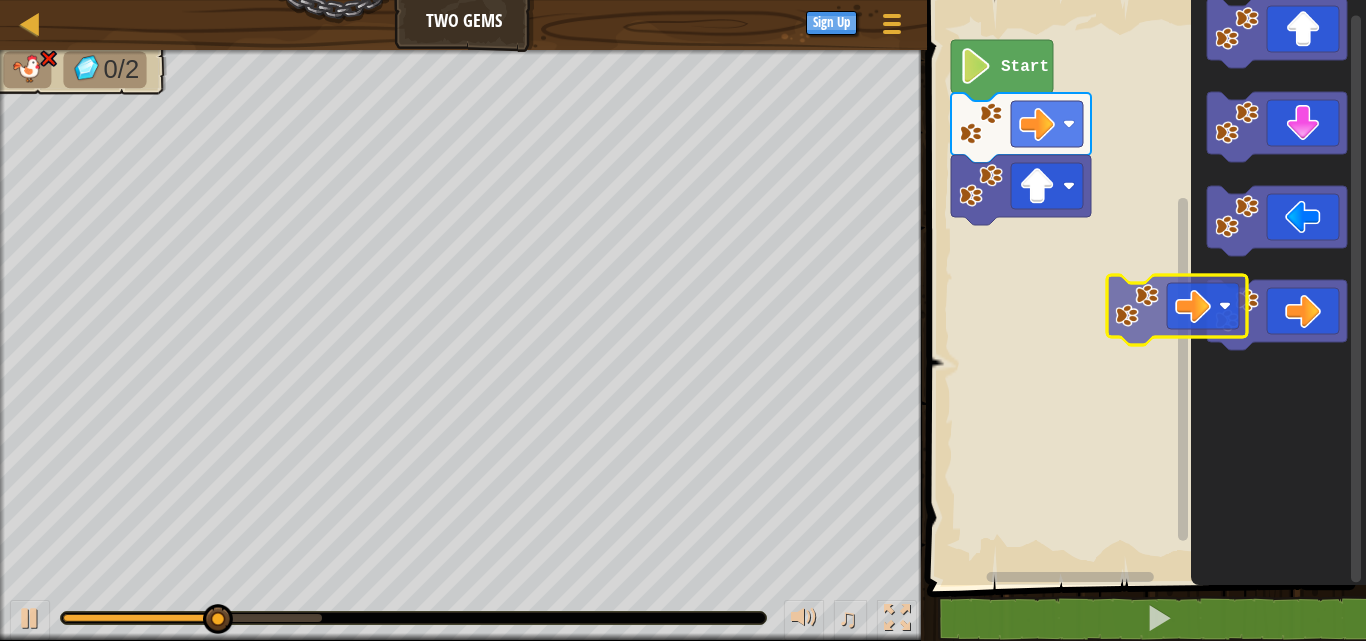click 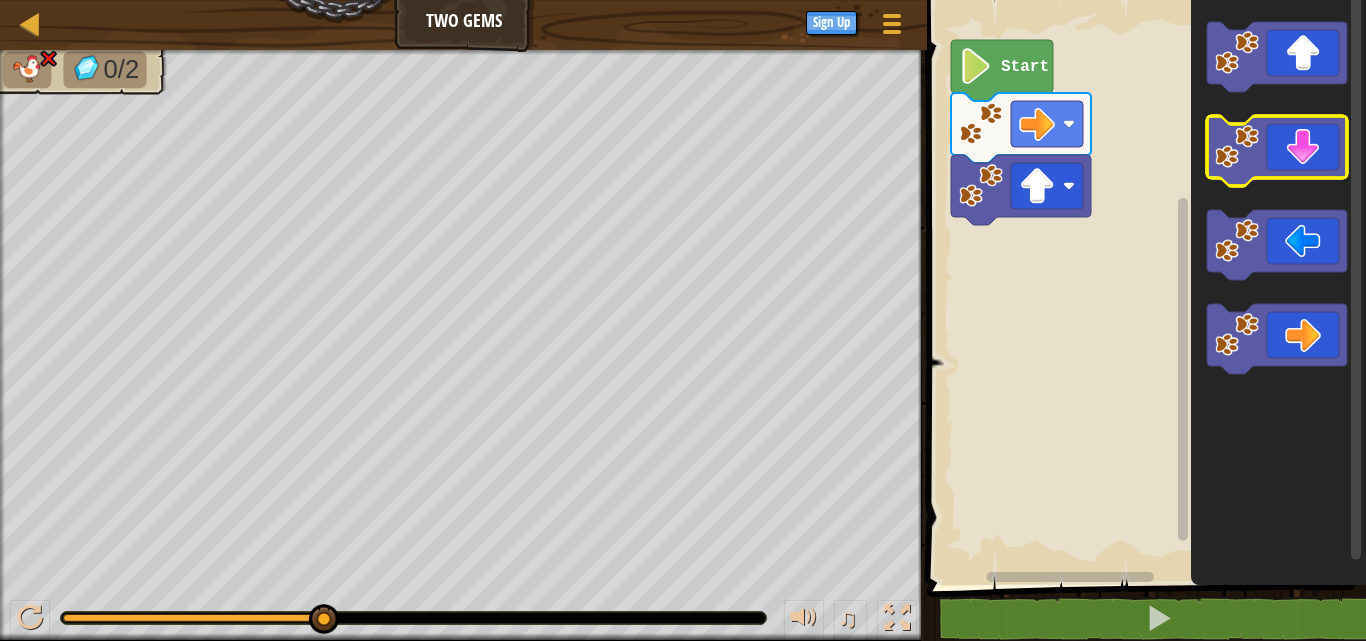 click 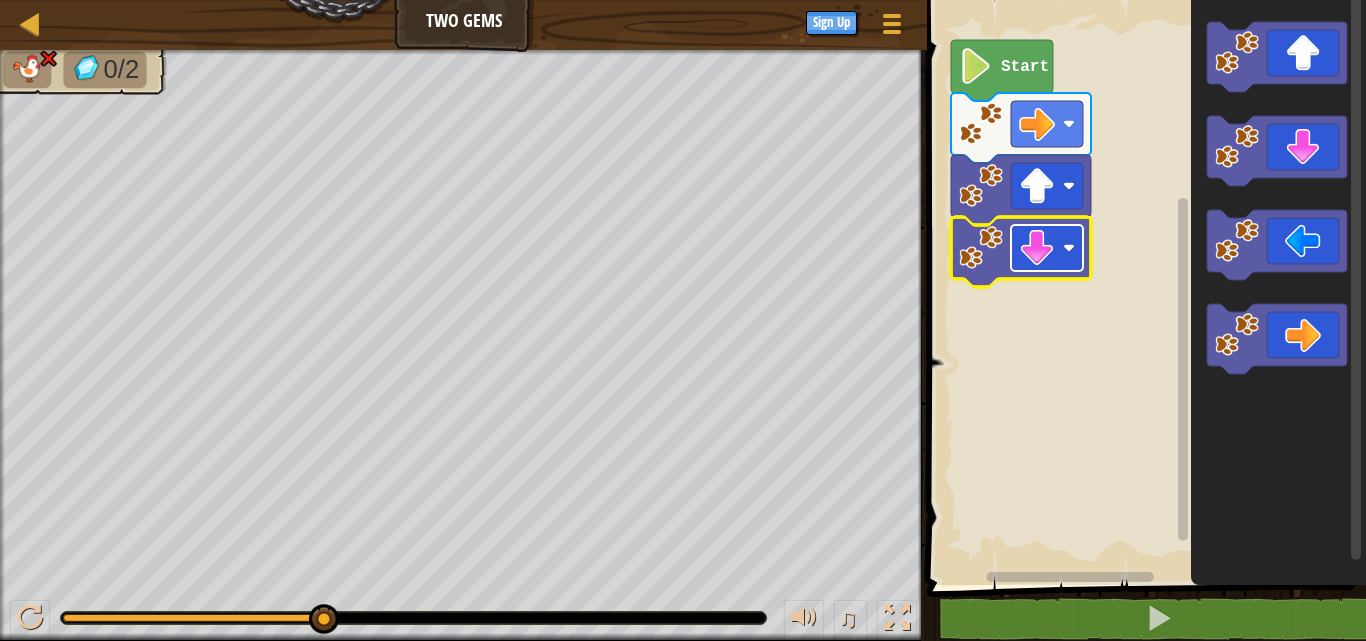 click 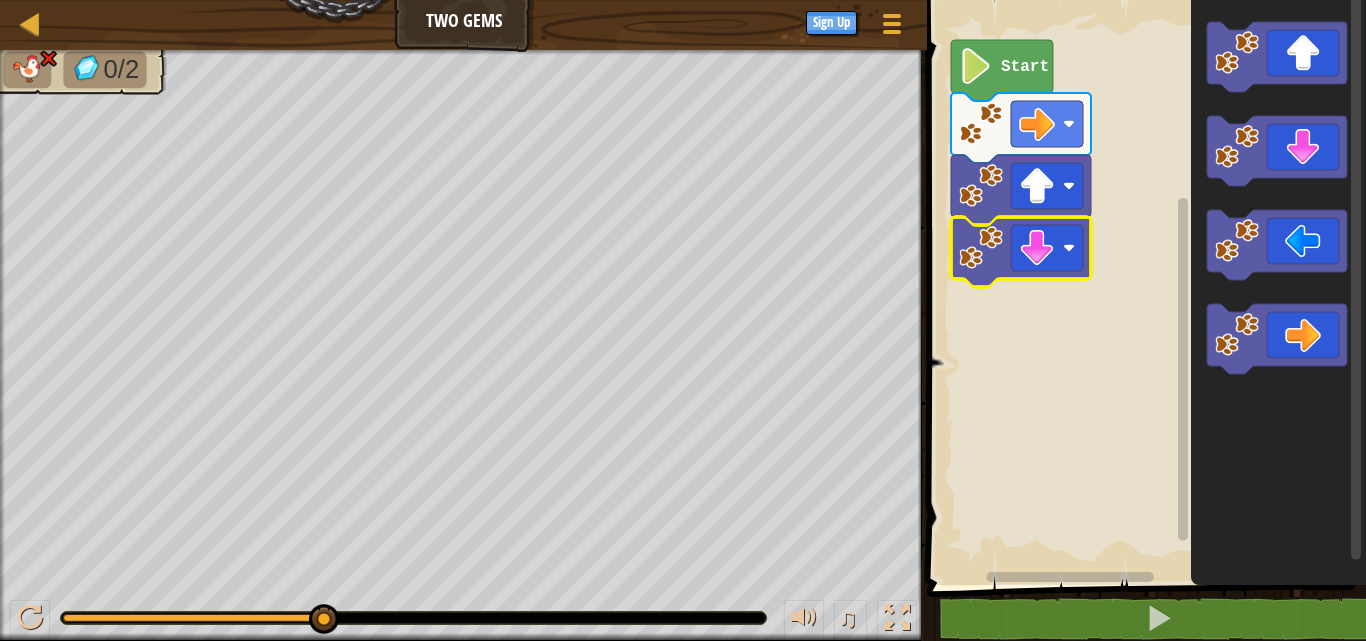 click 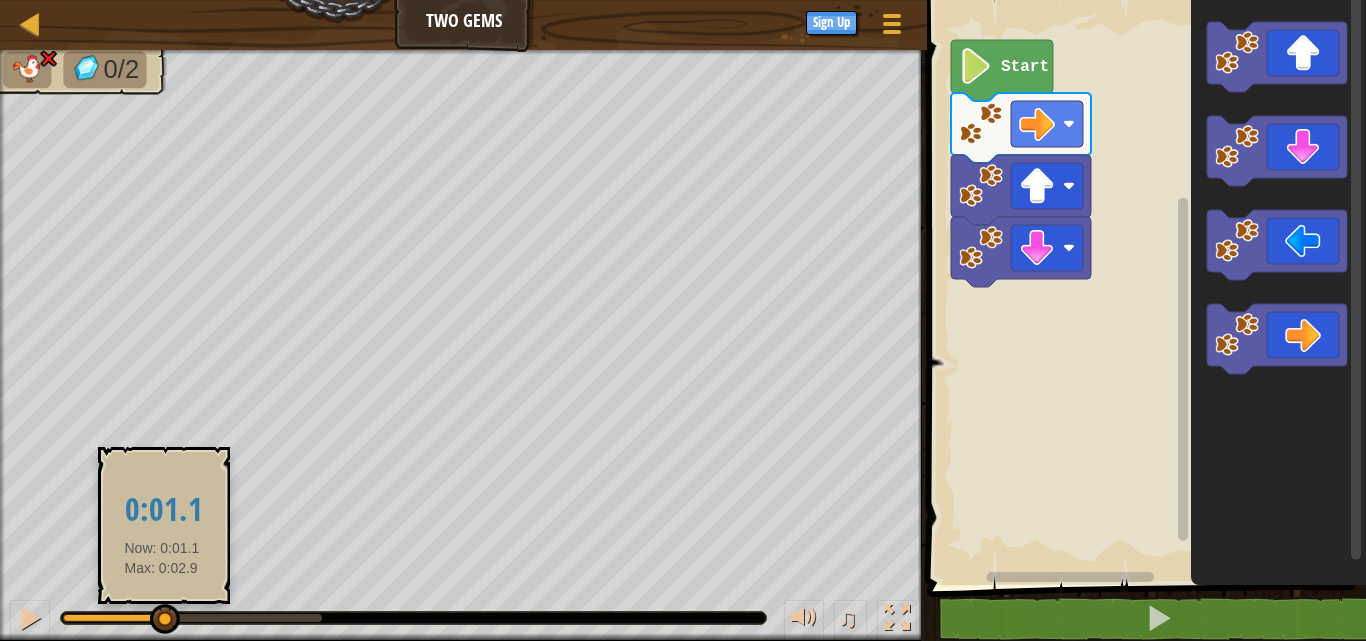 drag, startPoint x: 326, startPoint y: 626, endPoint x: 264, endPoint y: 617, distance: 62.649822 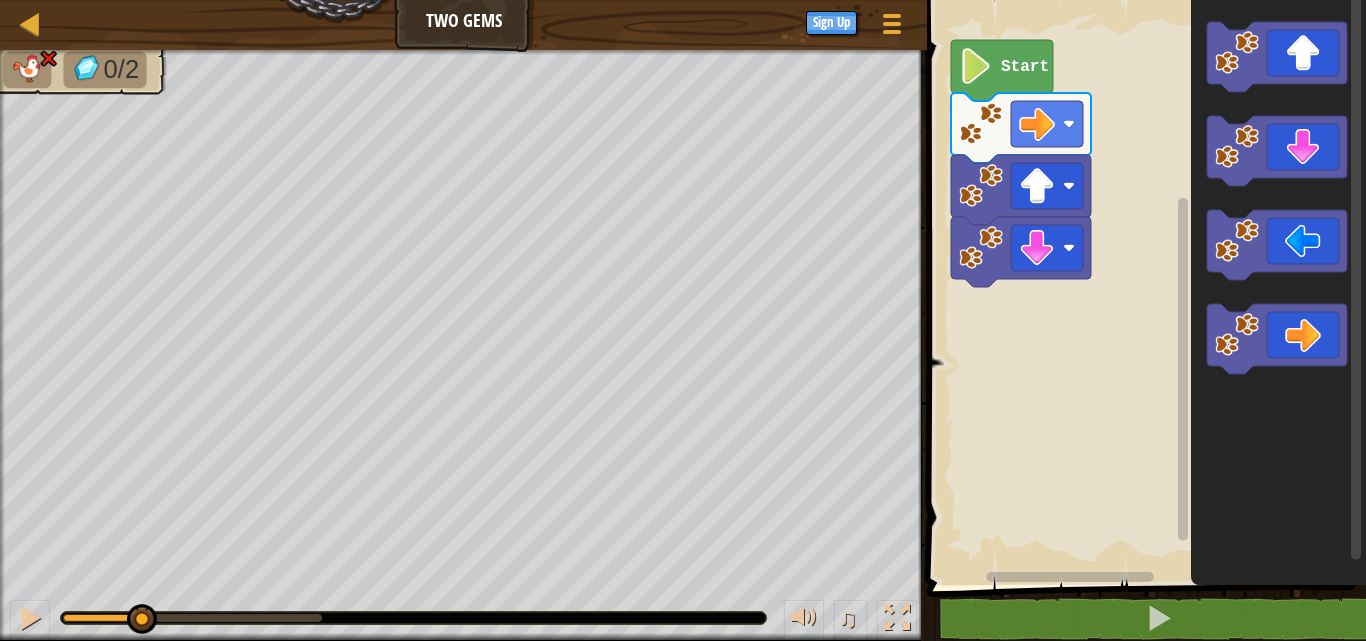 drag, startPoint x: 270, startPoint y: 617, endPoint x: 139, endPoint y: 680, distance: 145.36162 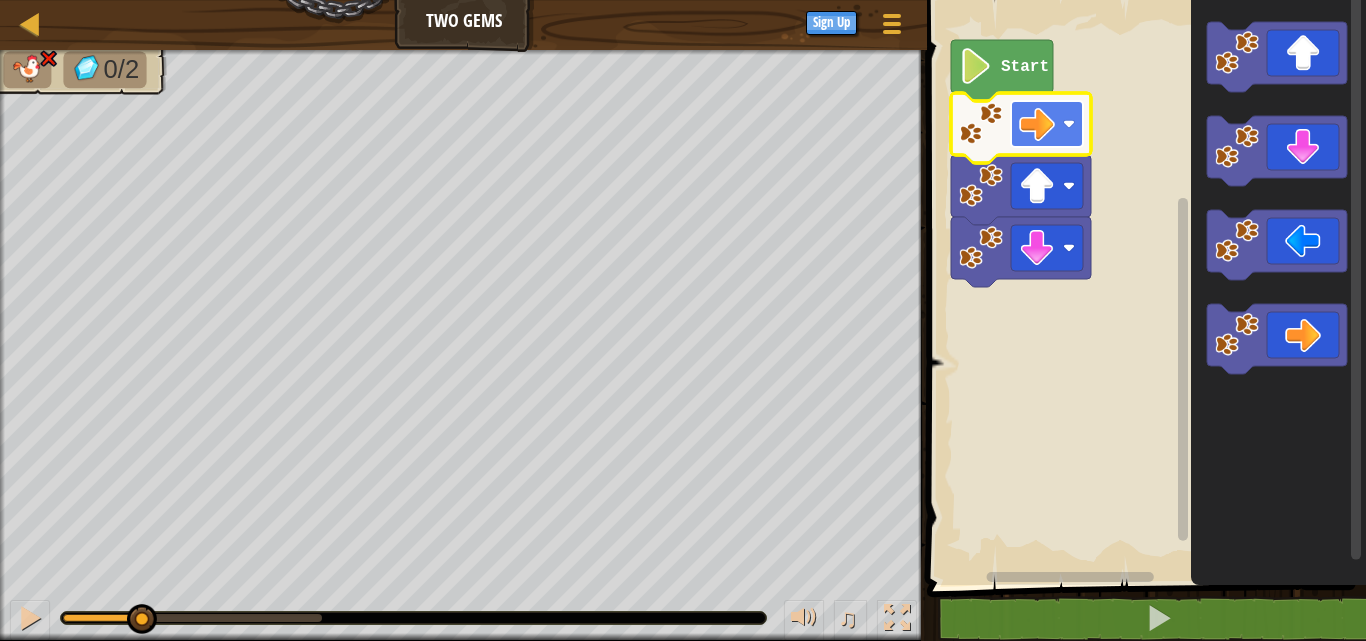 click 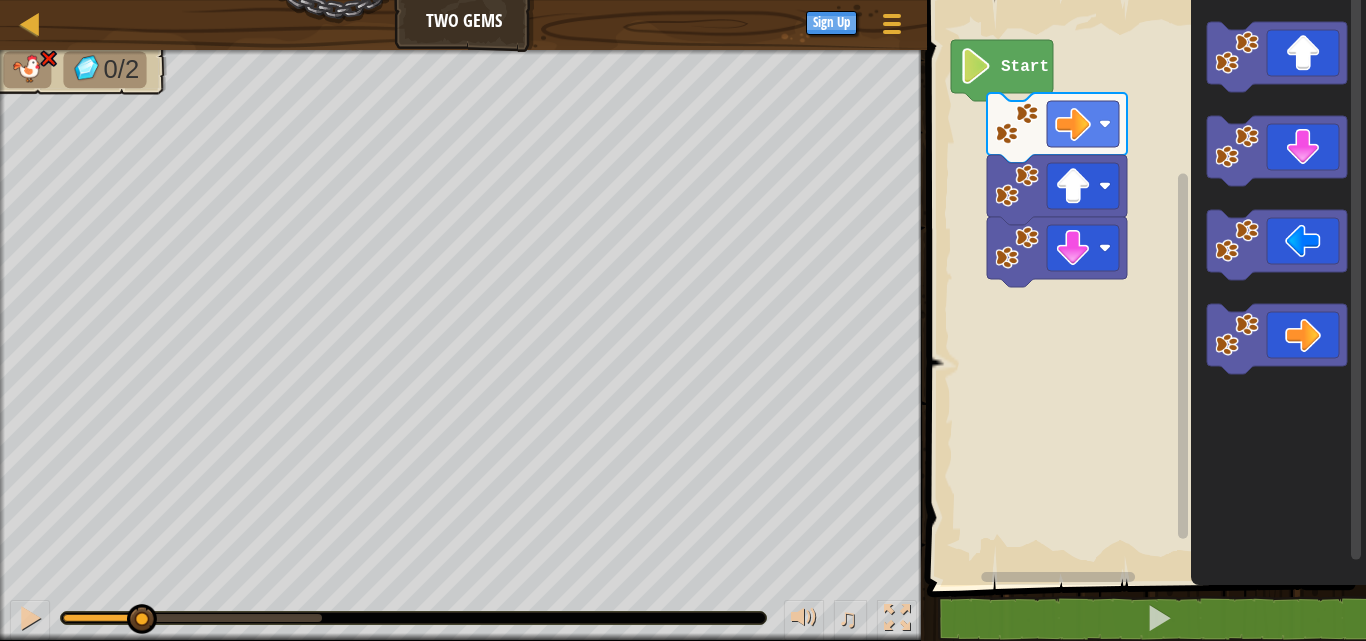 click 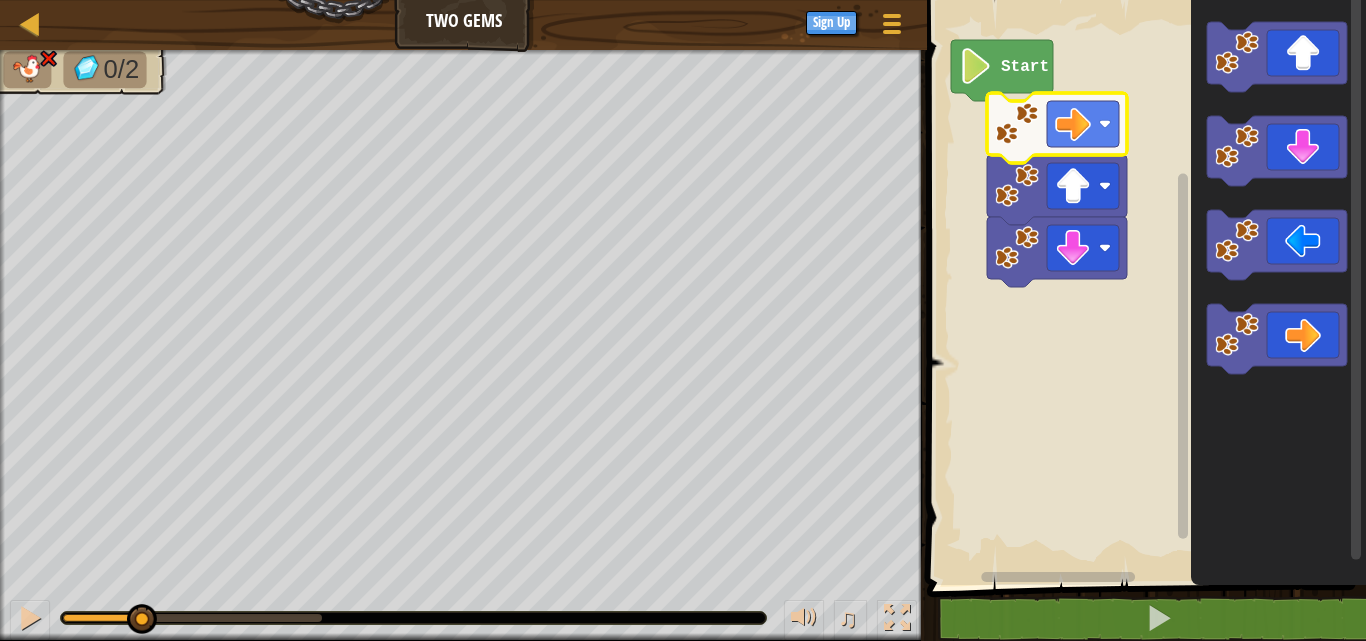 click 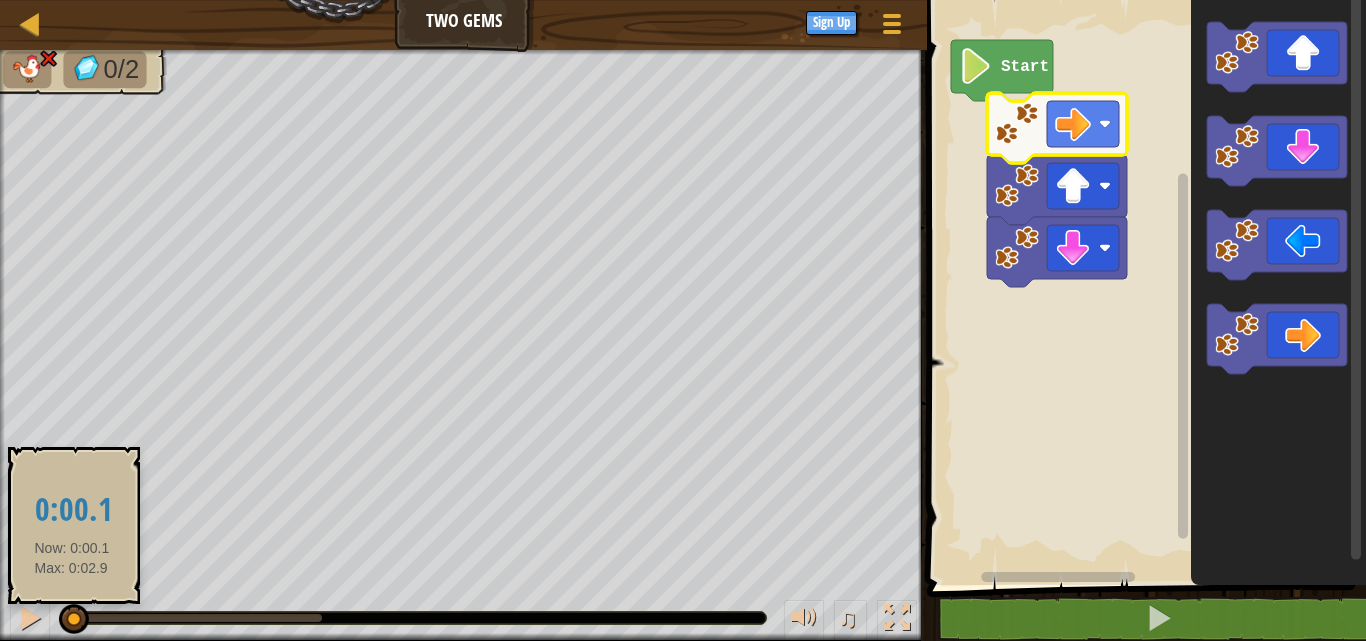 drag, startPoint x: 131, startPoint y: 616, endPoint x: 72, endPoint y: 613, distance: 59.07622 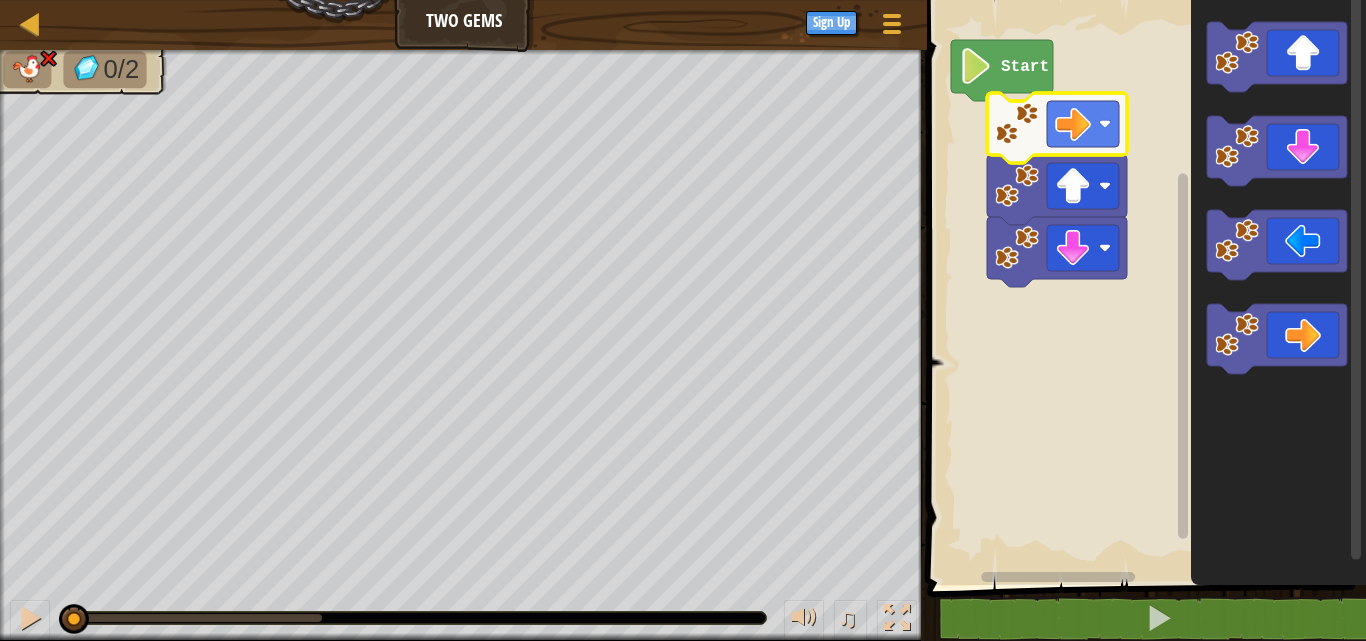 click 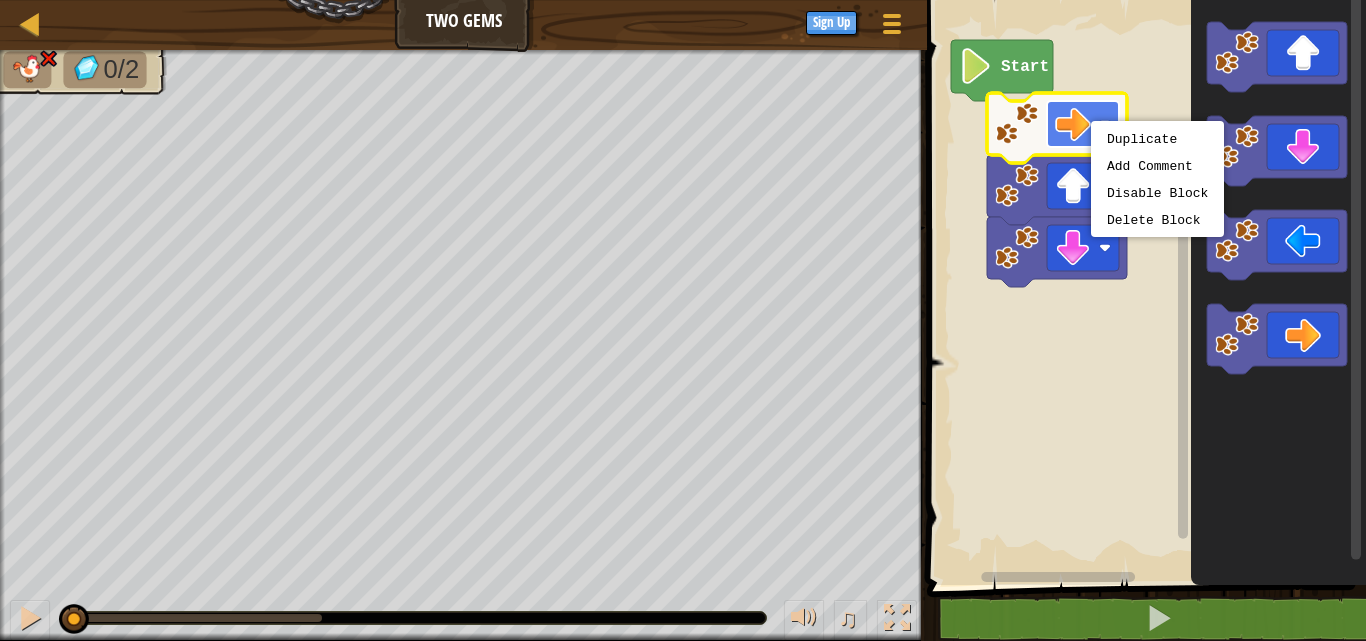 click 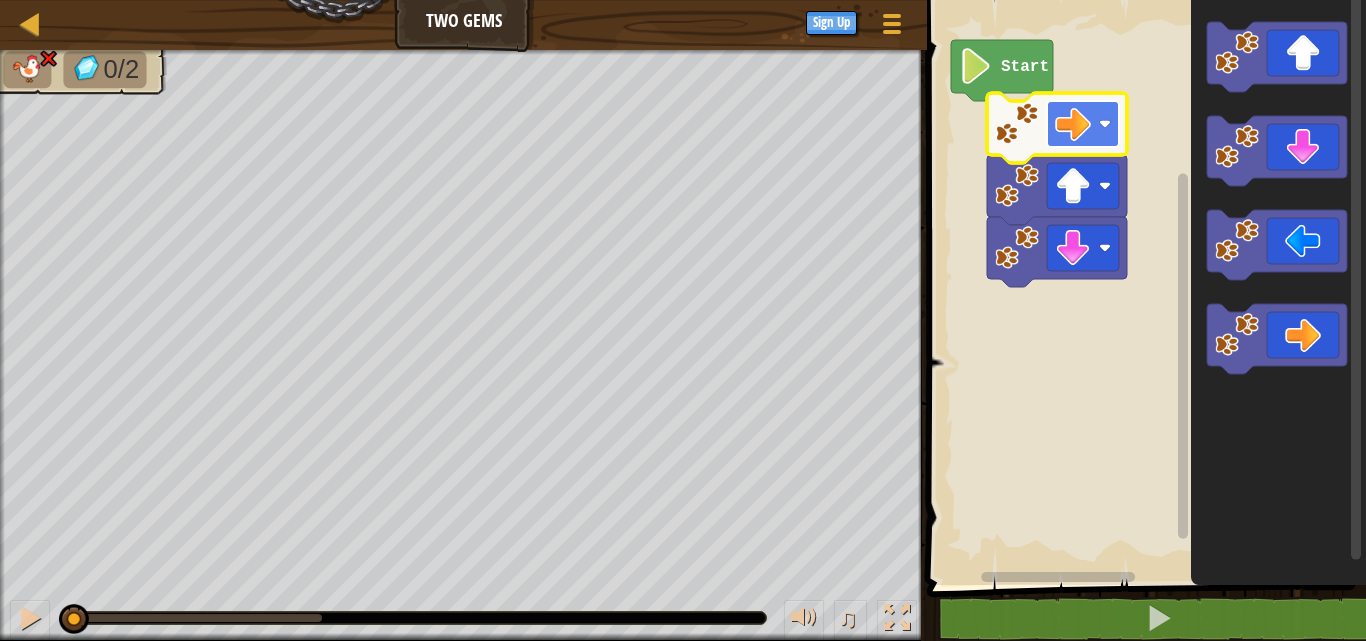 click 